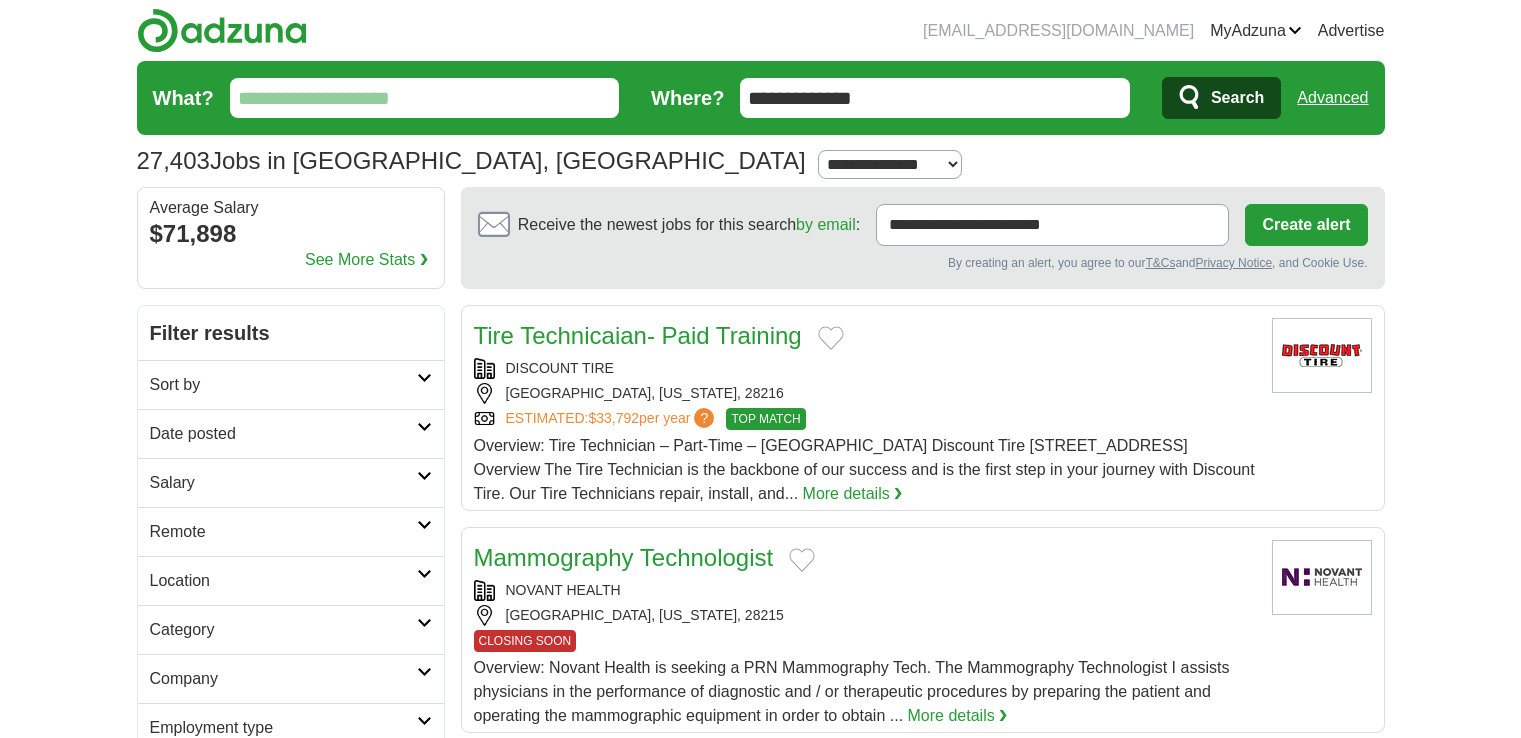 scroll, scrollTop: 0, scrollLeft: 0, axis: both 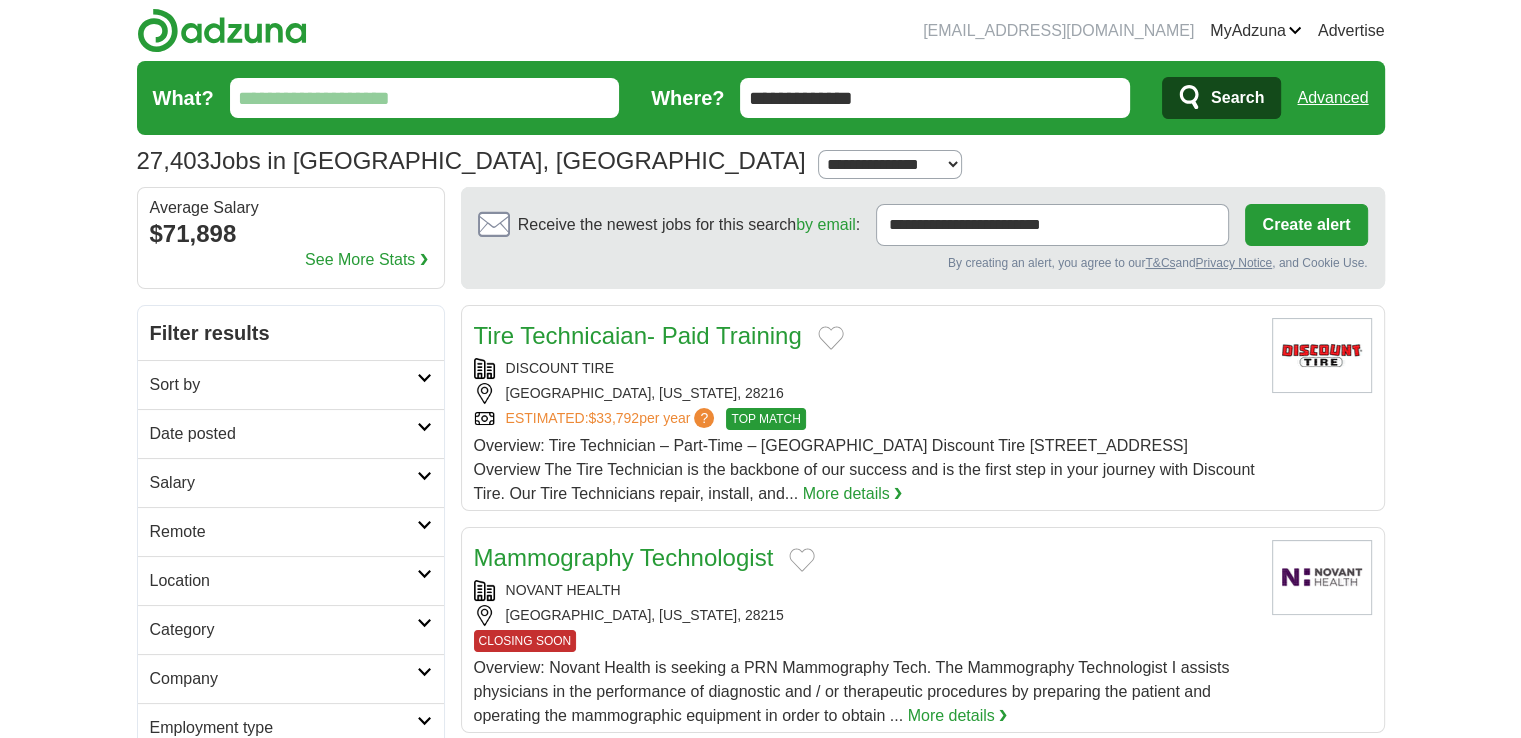 click on "Category" at bounding box center (283, 630) 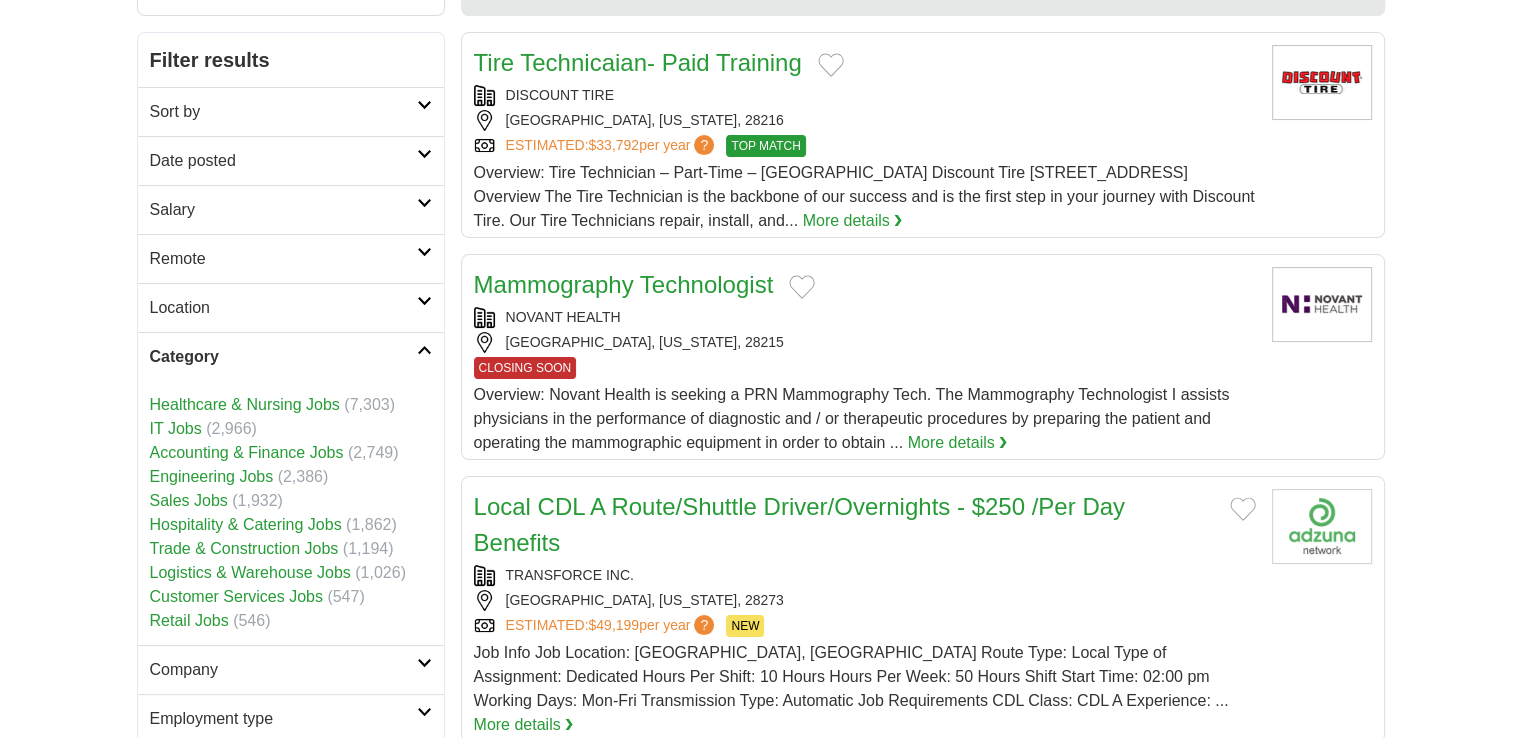 scroll, scrollTop: 288, scrollLeft: 0, axis: vertical 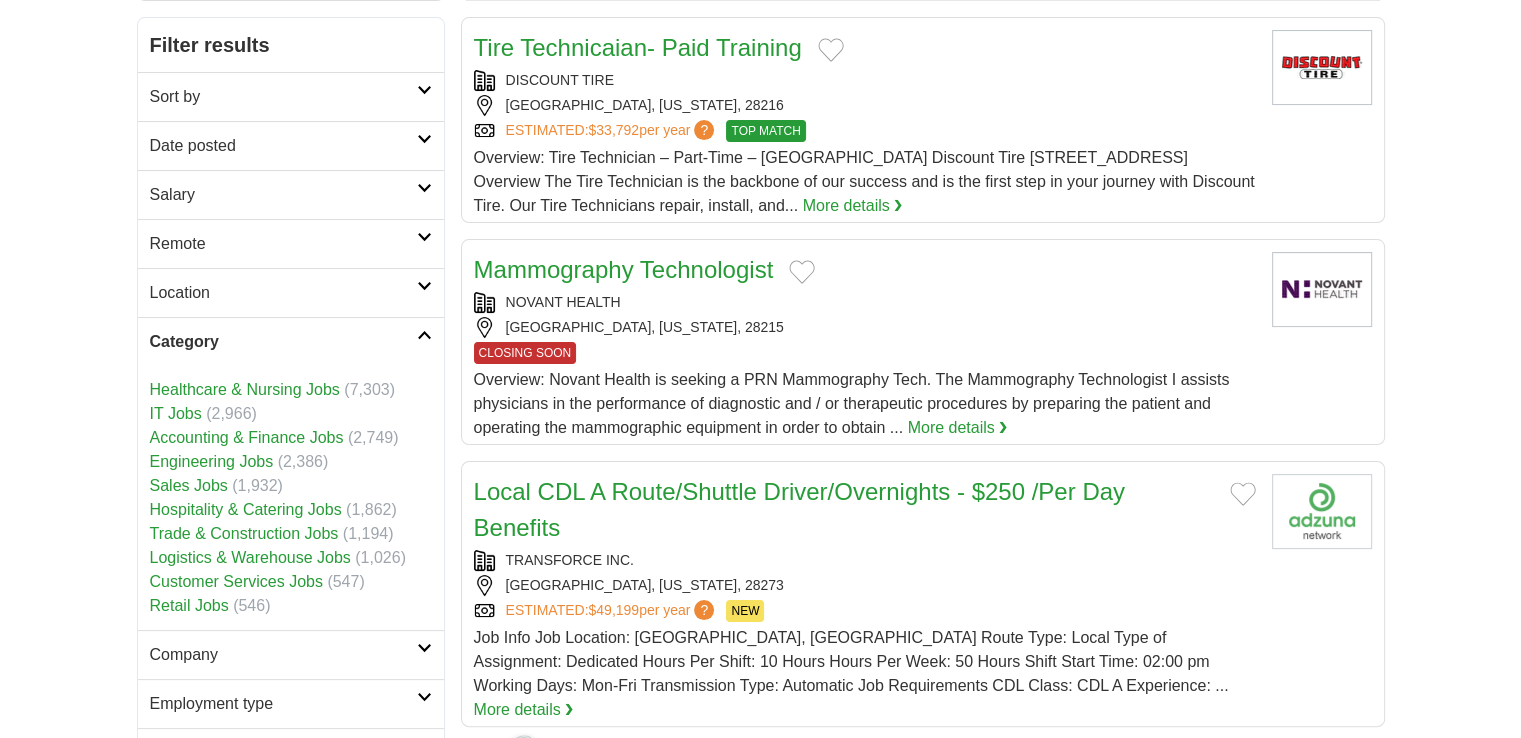 click on "Accounting & Finance Jobs" at bounding box center [247, 437] 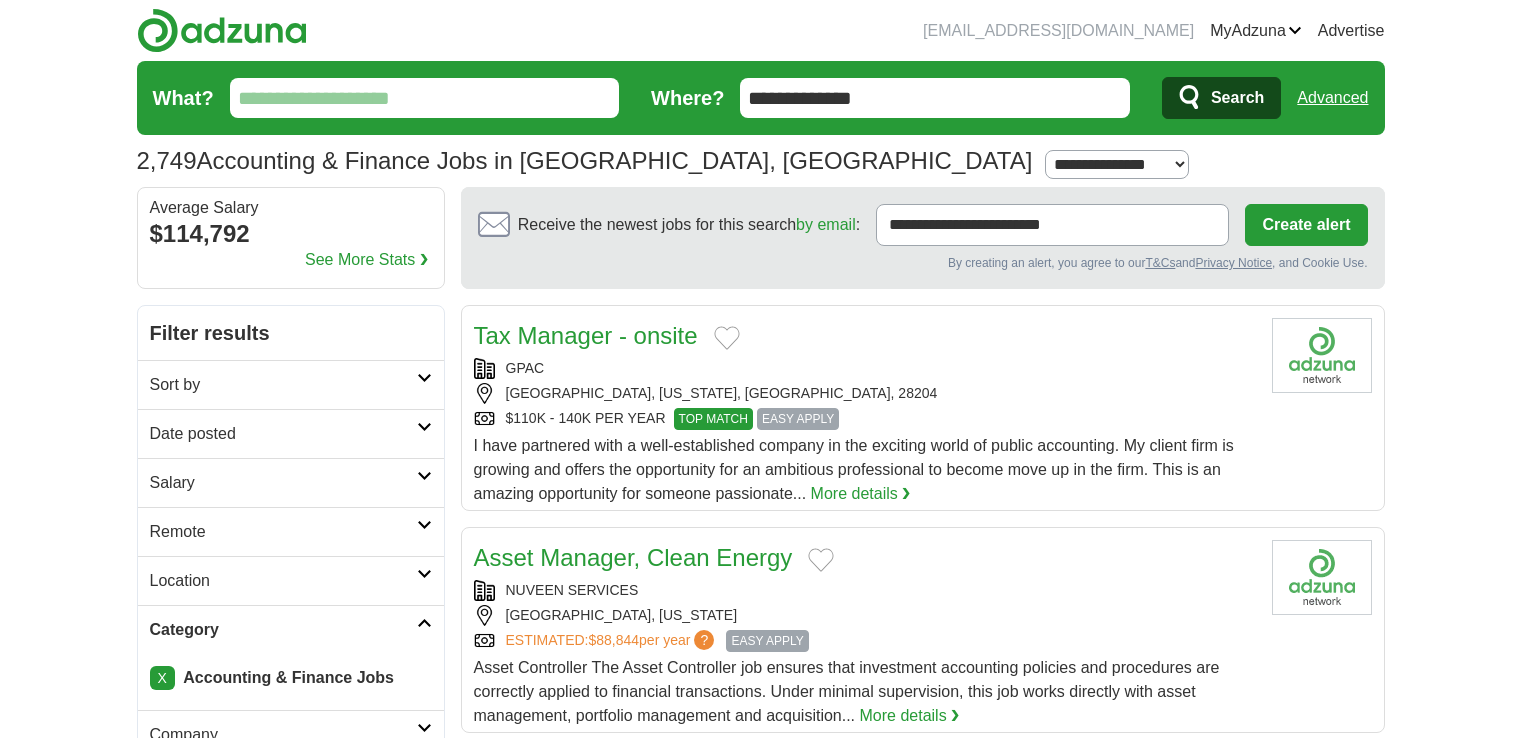 scroll, scrollTop: 0, scrollLeft: 0, axis: both 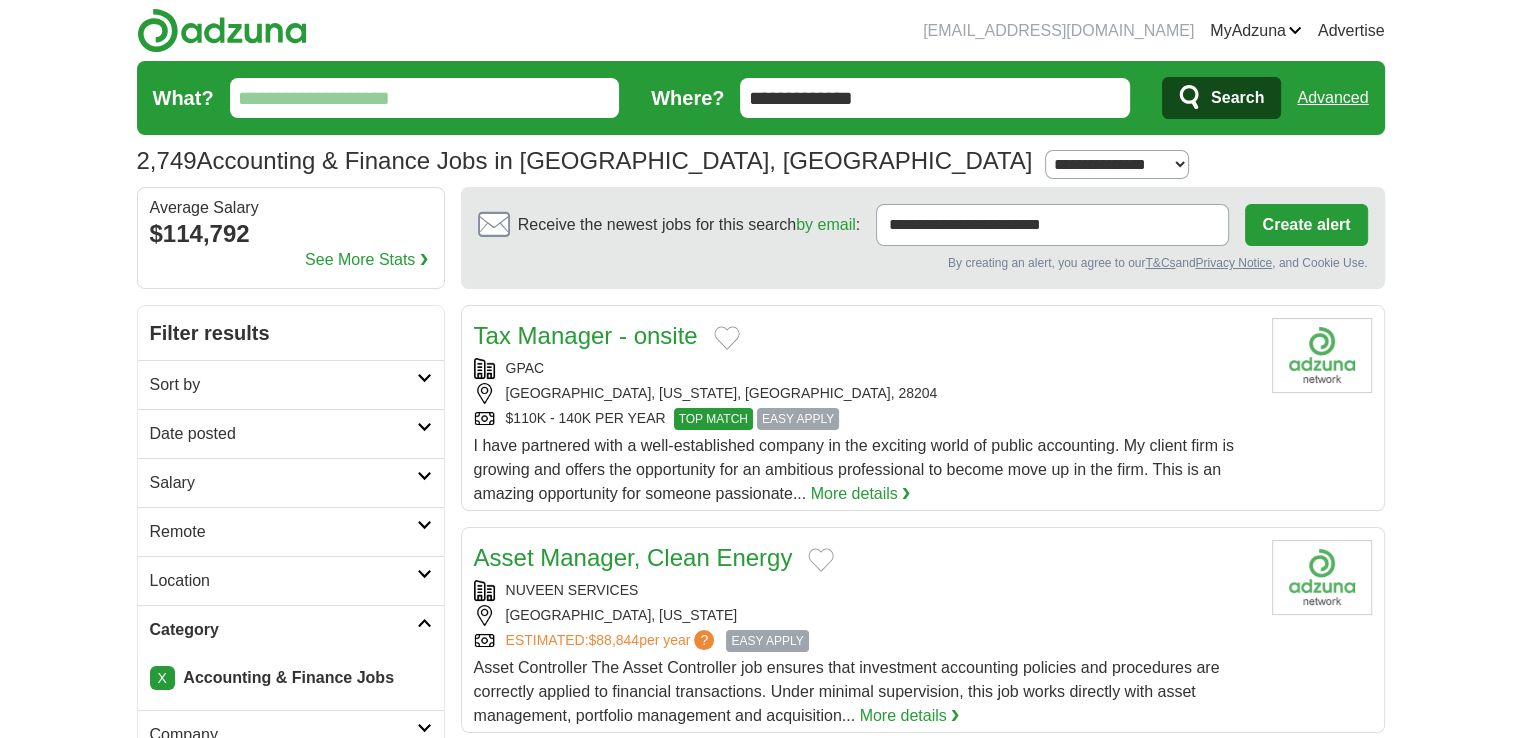 click on "Date posted" at bounding box center [283, 434] 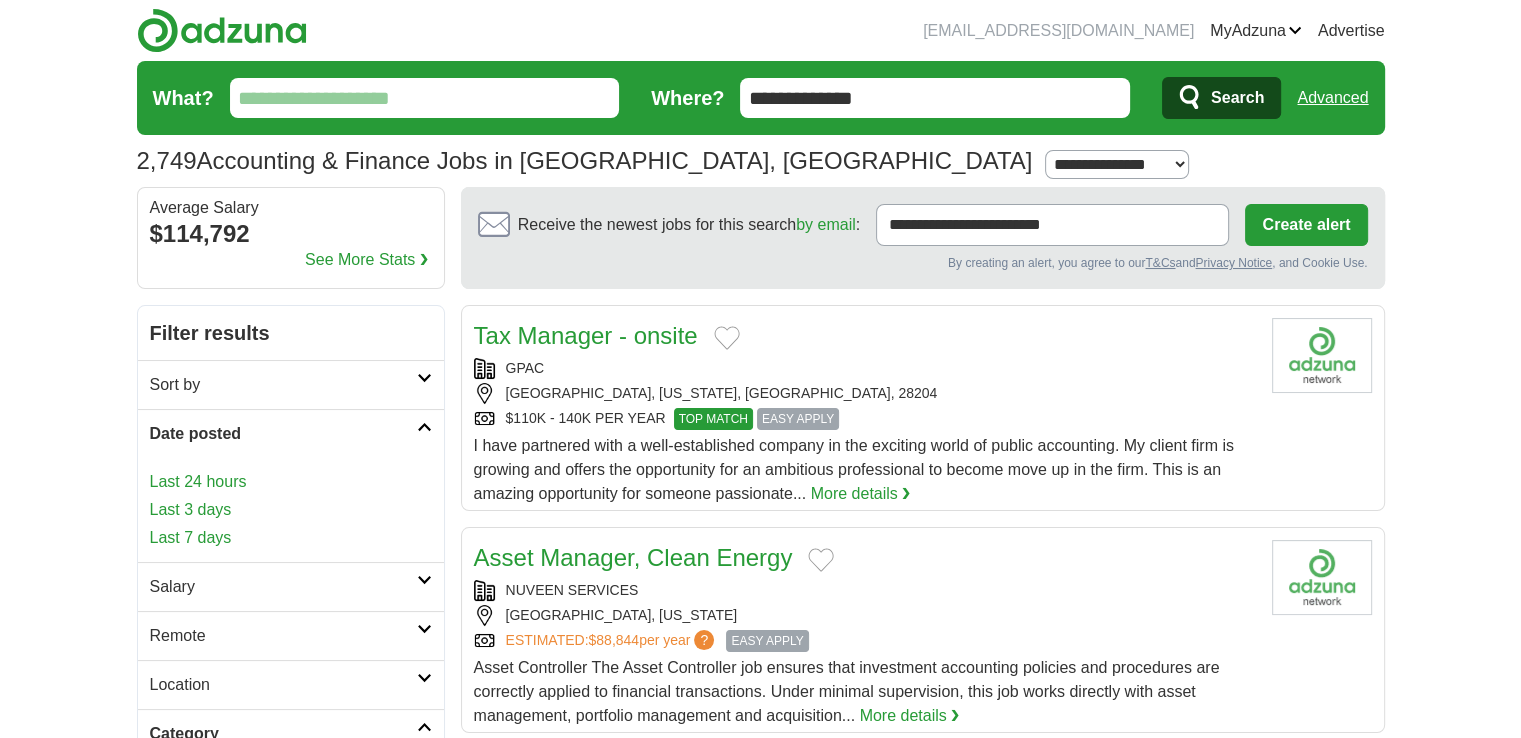 click on "Last 24 hours" at bounding box center [291, 482] 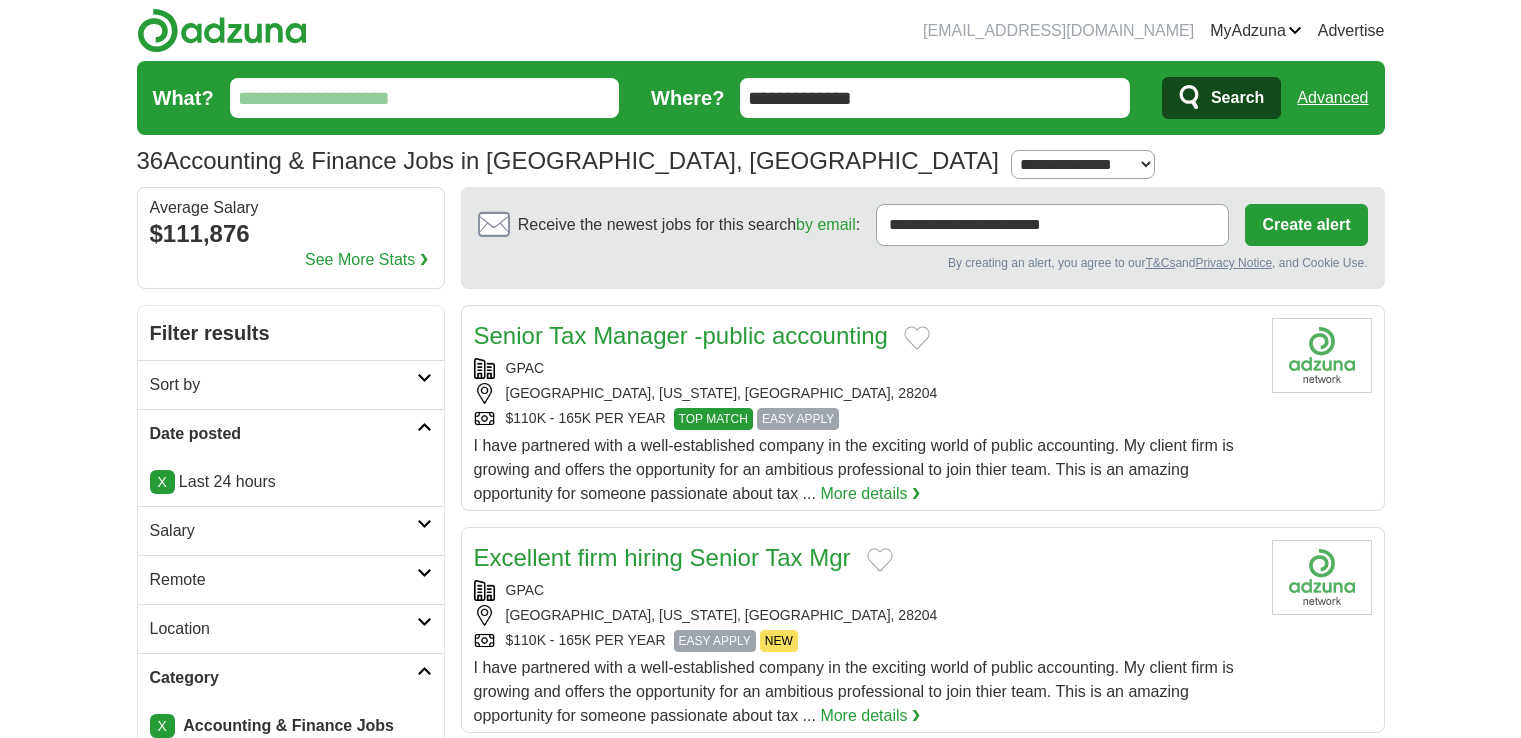 scroll, scrollTop: 0, scrollLeft: 0, axis: both 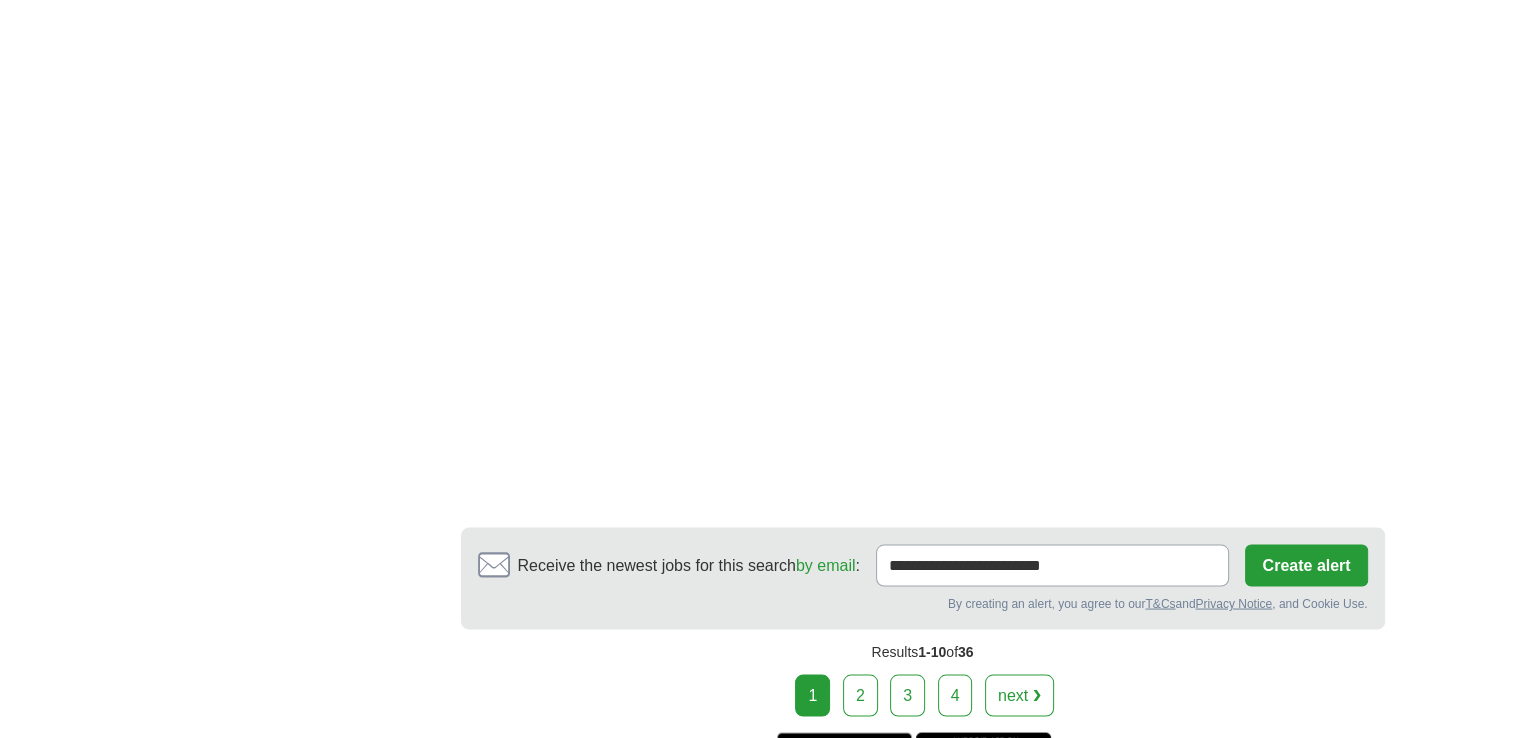 click on "2" at bounding box center (860, 695) 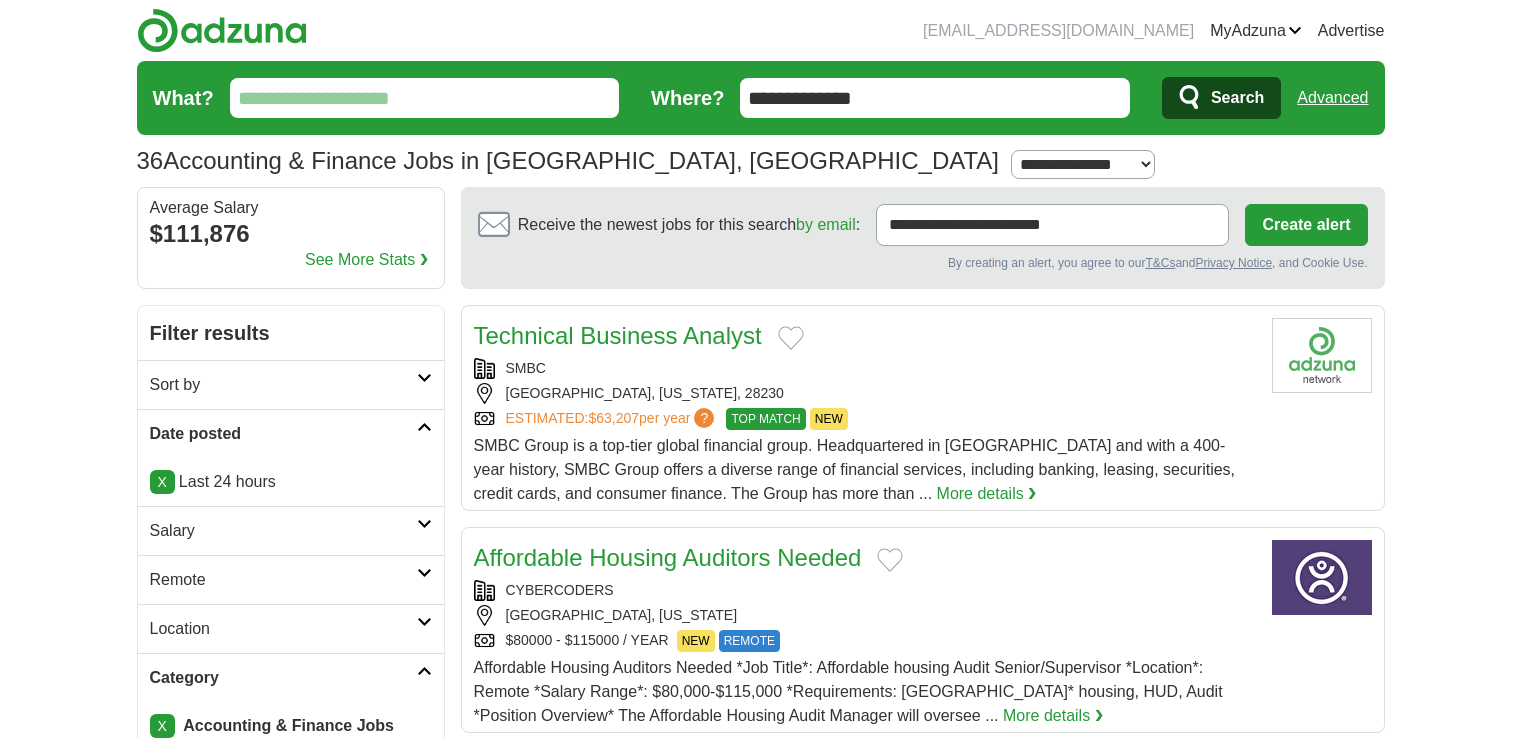 scroll, scrollTop: 0, scrollLeft: 0, axis: both 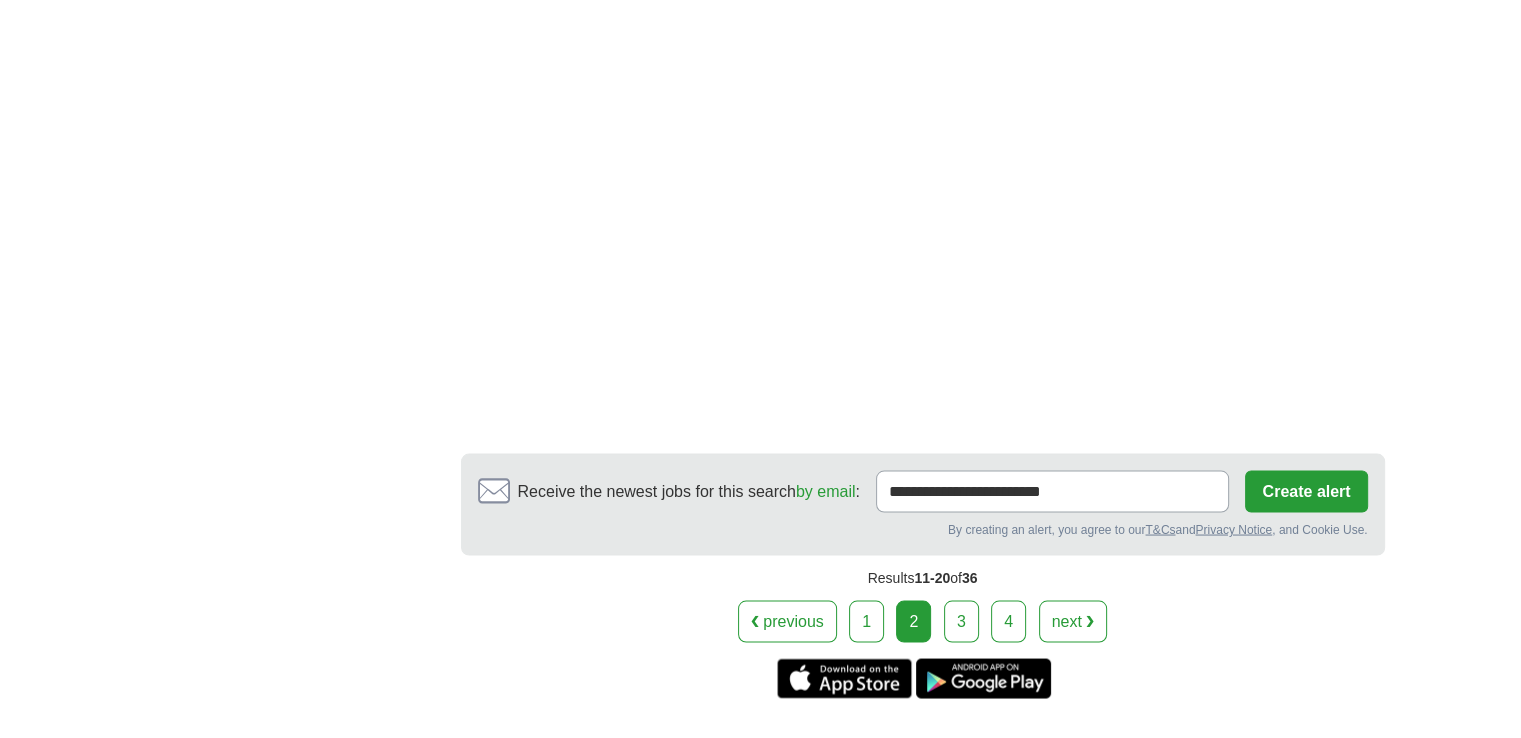 click on "3" at bounding box center (961, 621) 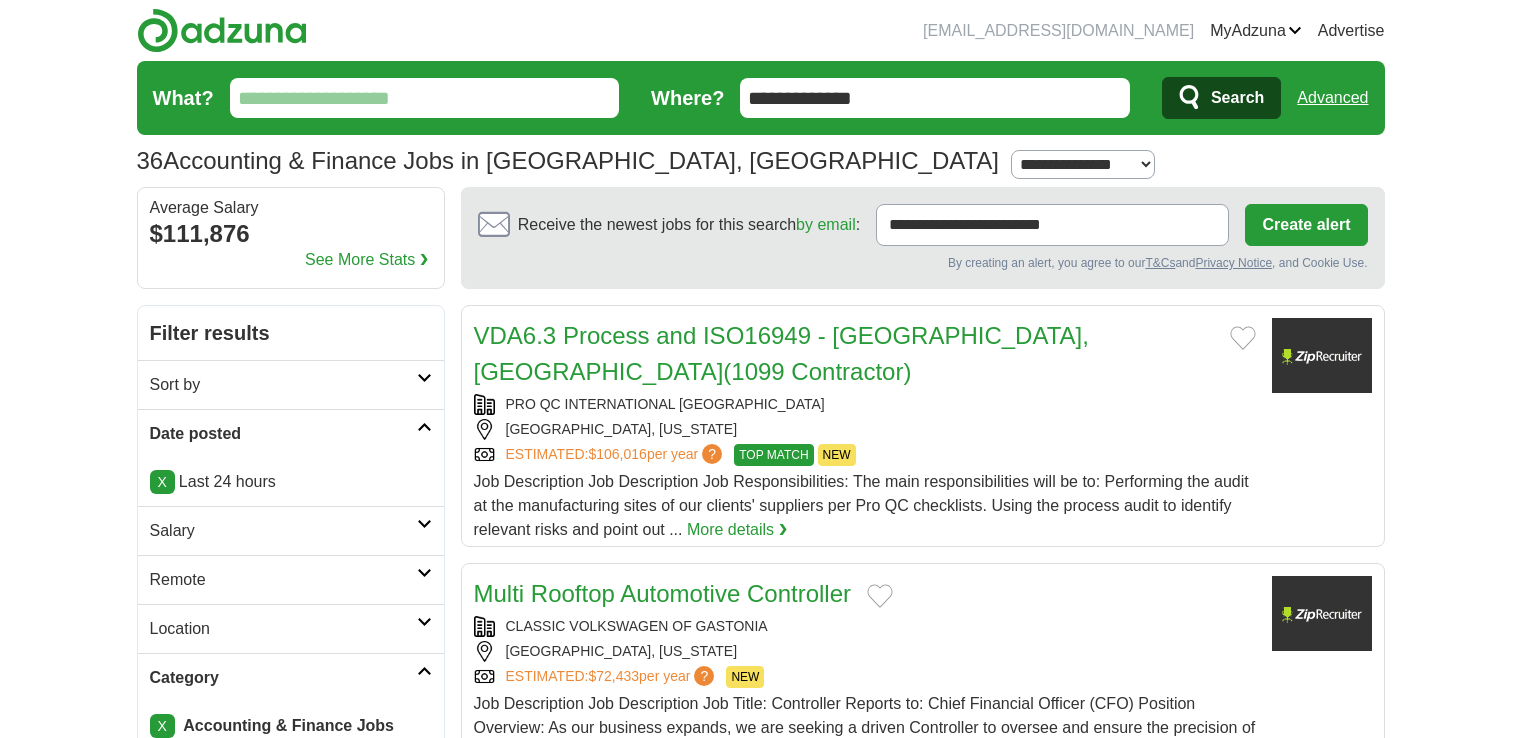 scroll, scrollTop: 0, scrollLeft: 0, axis: both 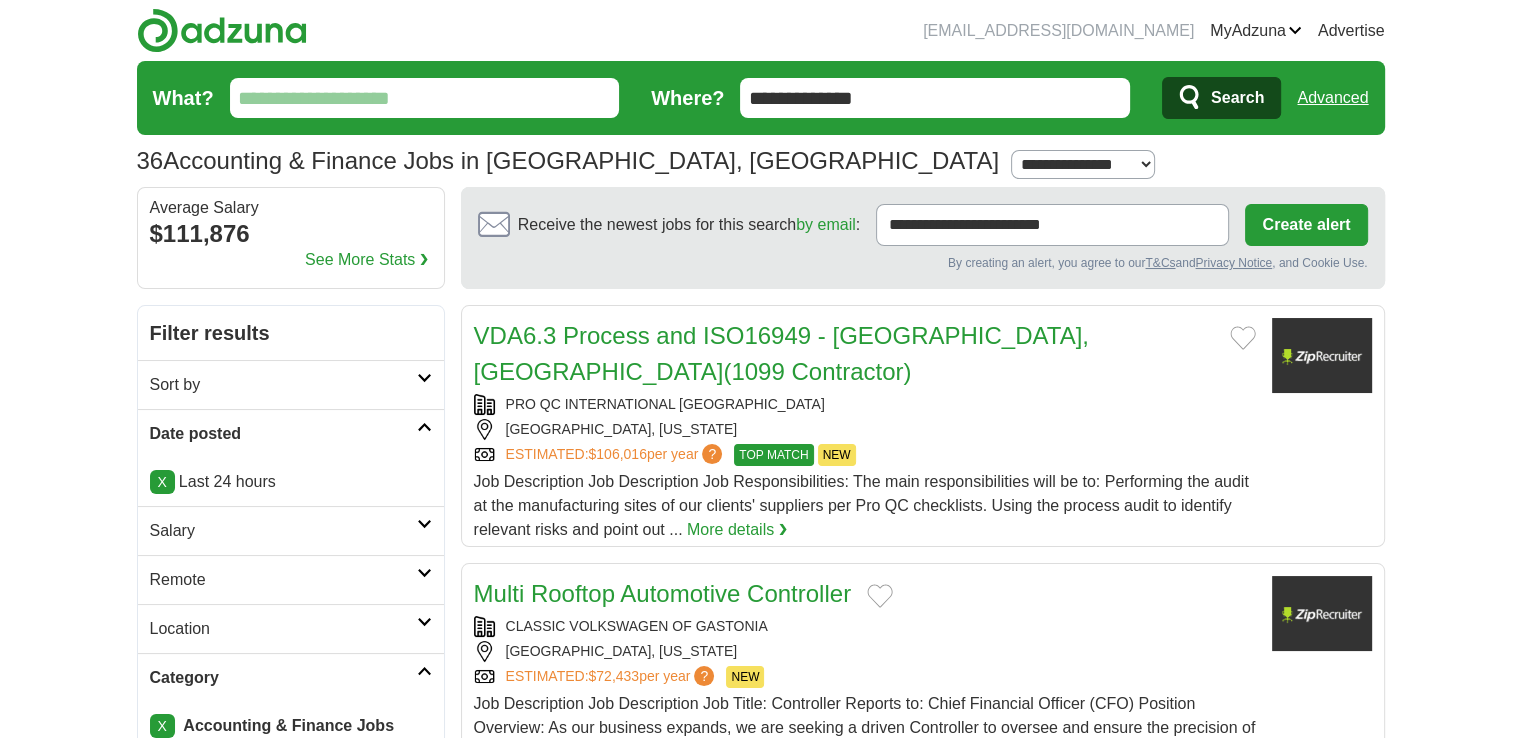 click on "What?" at bounding box center (425, 98) 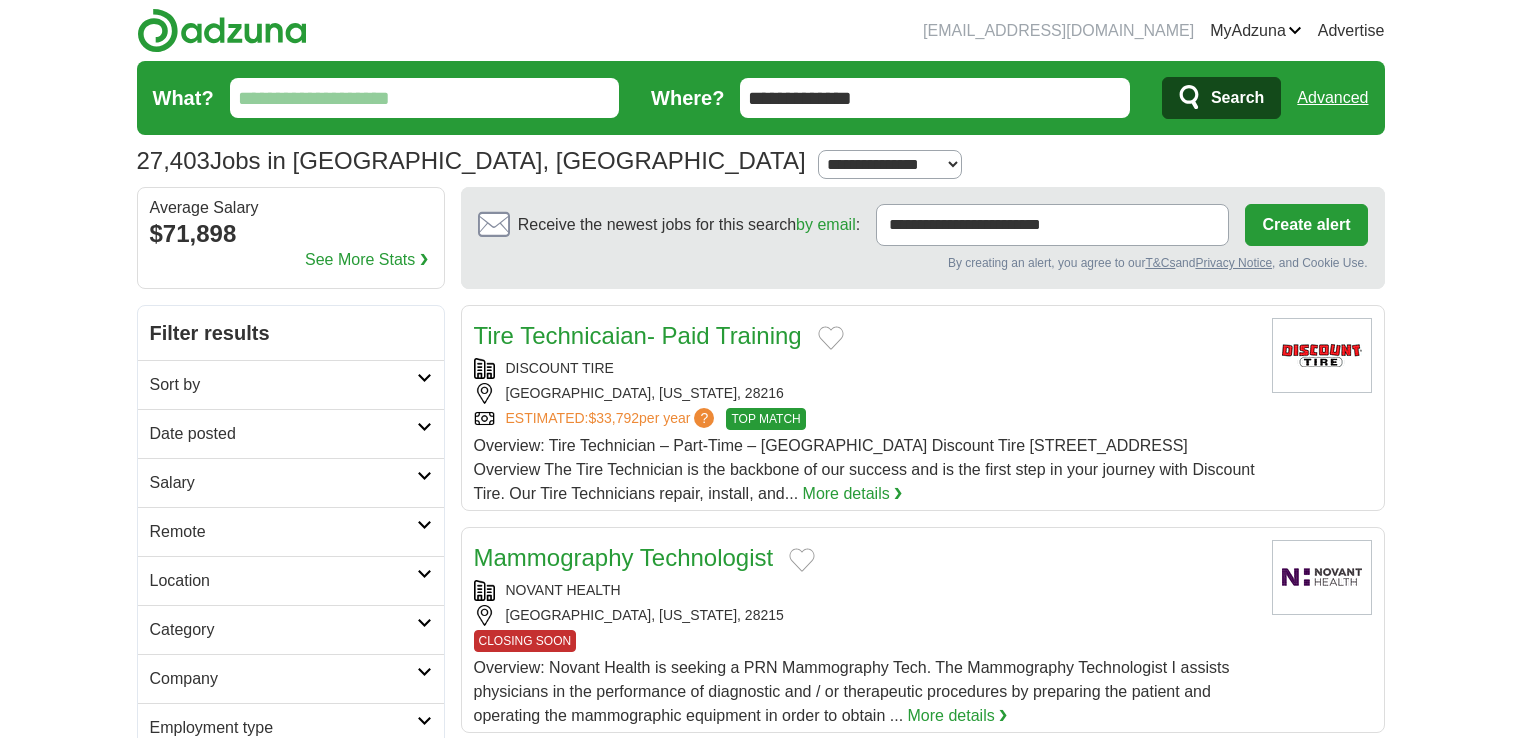 scroll, scrollTop: 0, scrollLeft: 0, axis: both 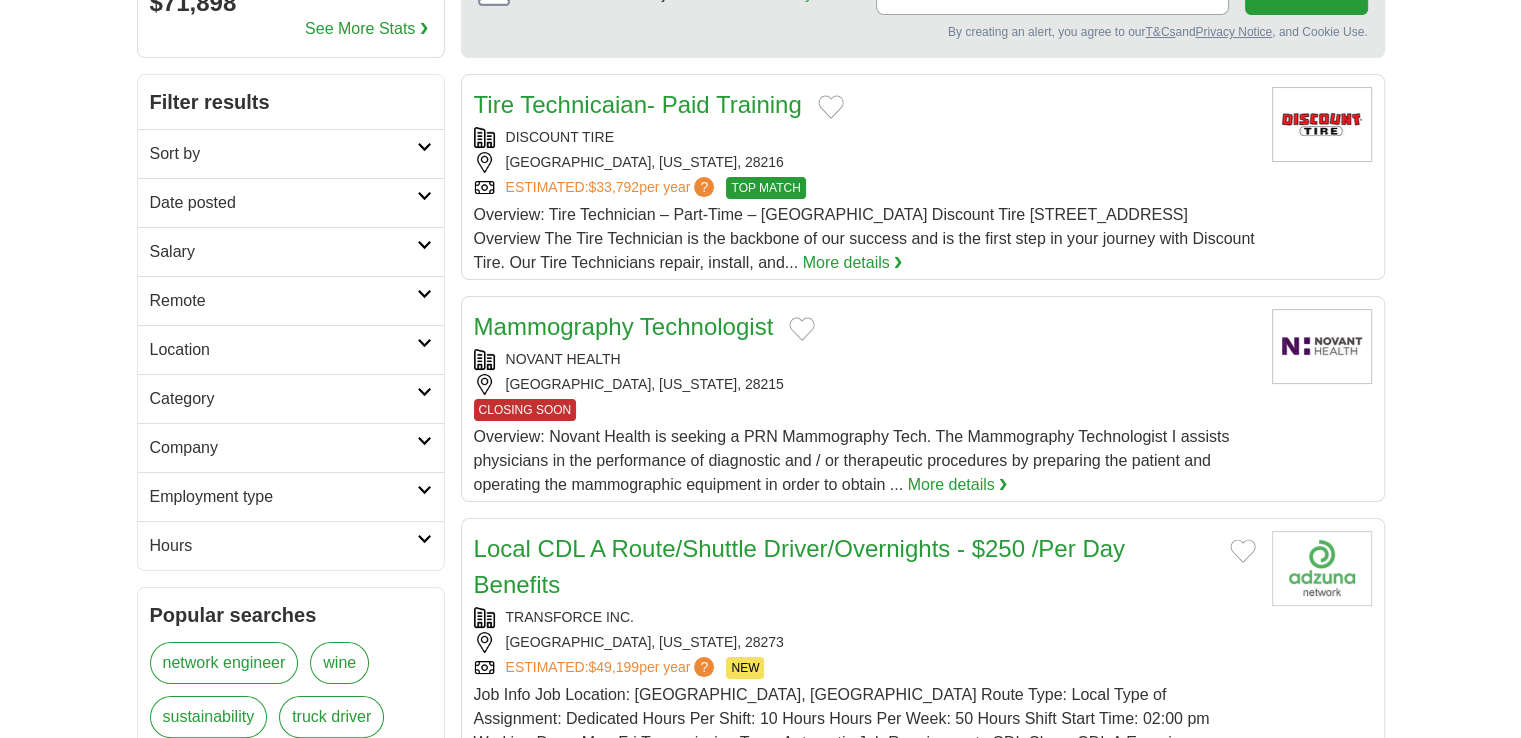 click on "Salary" at bounding box center [283, 252] 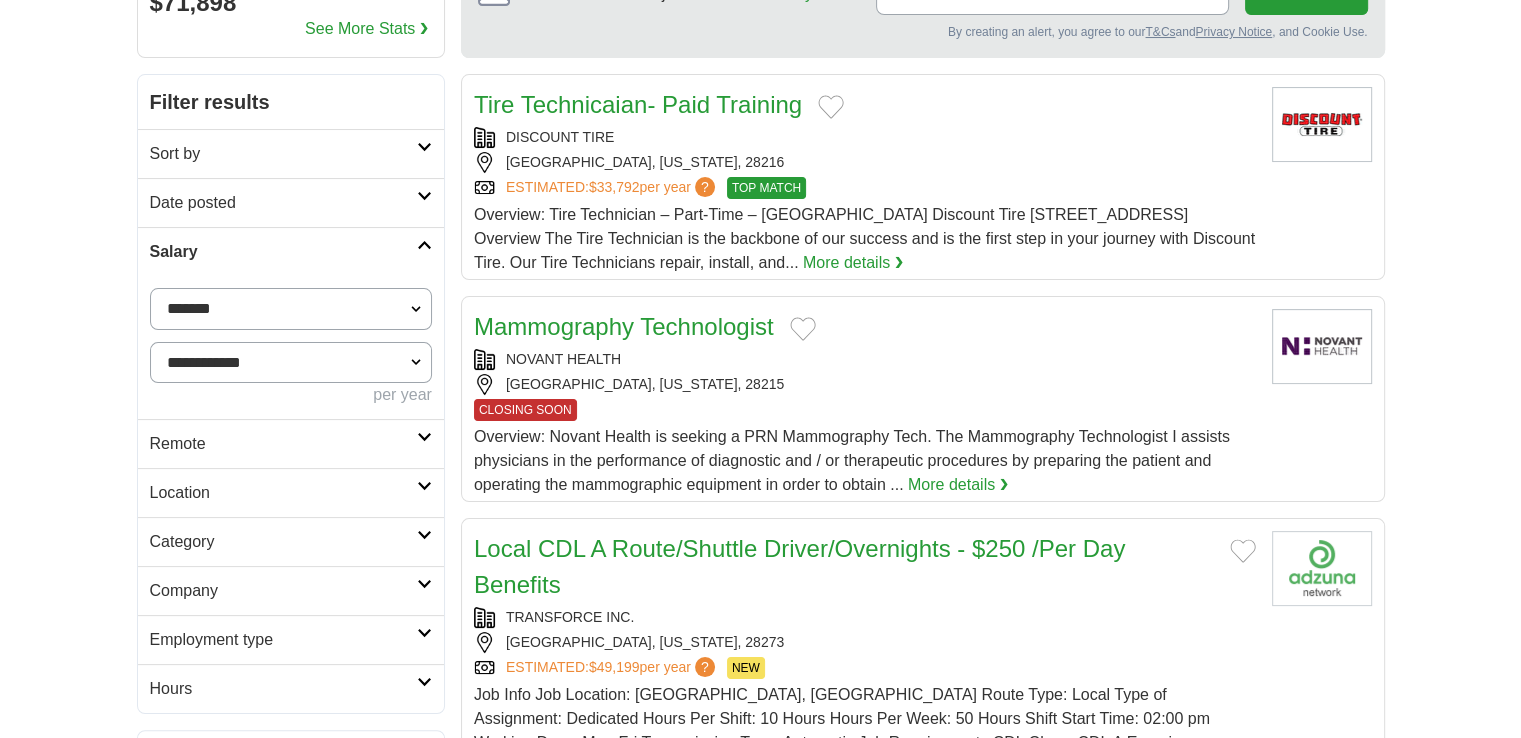 click on "**********" at bounding box center (291, 309) 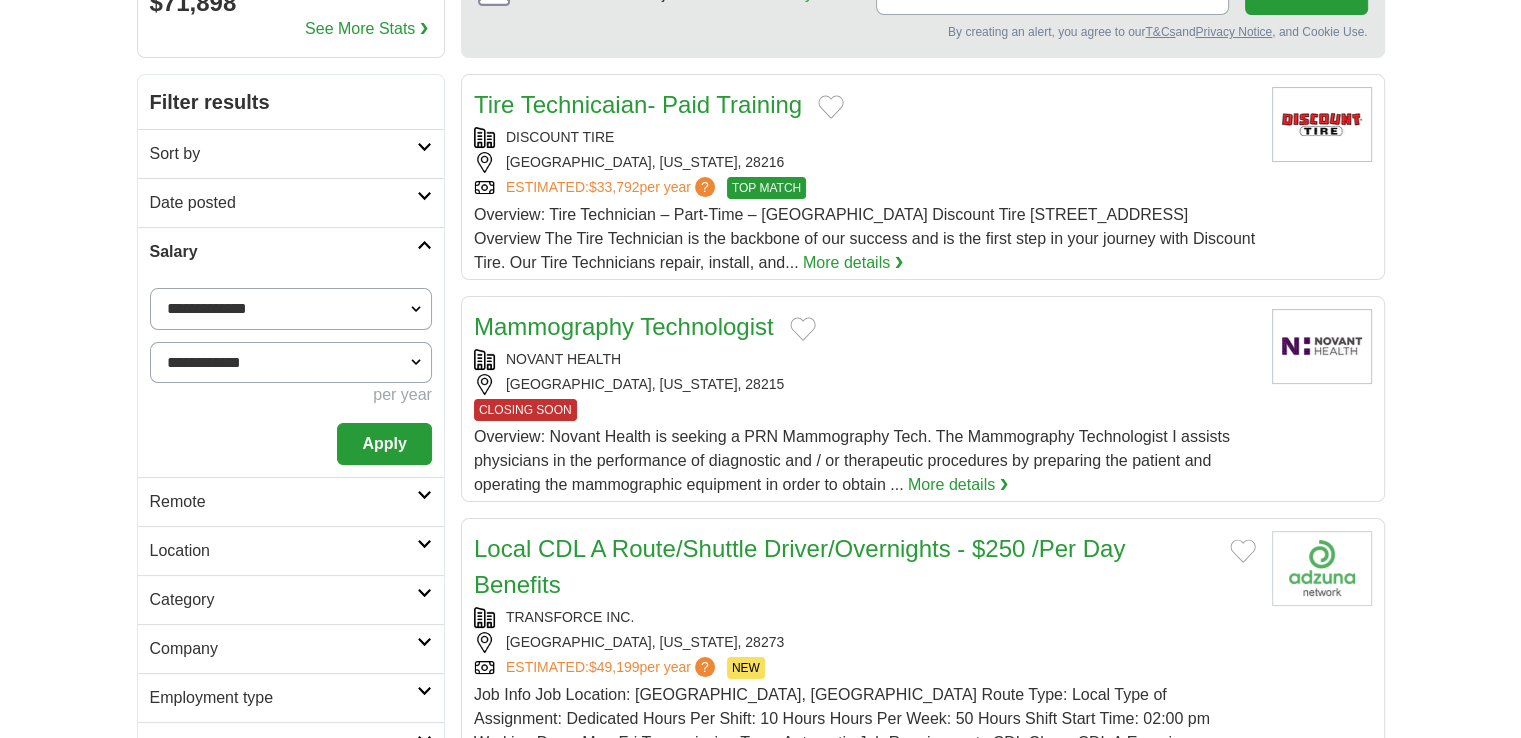 click on "Apply" at bounding box center [384, 444] 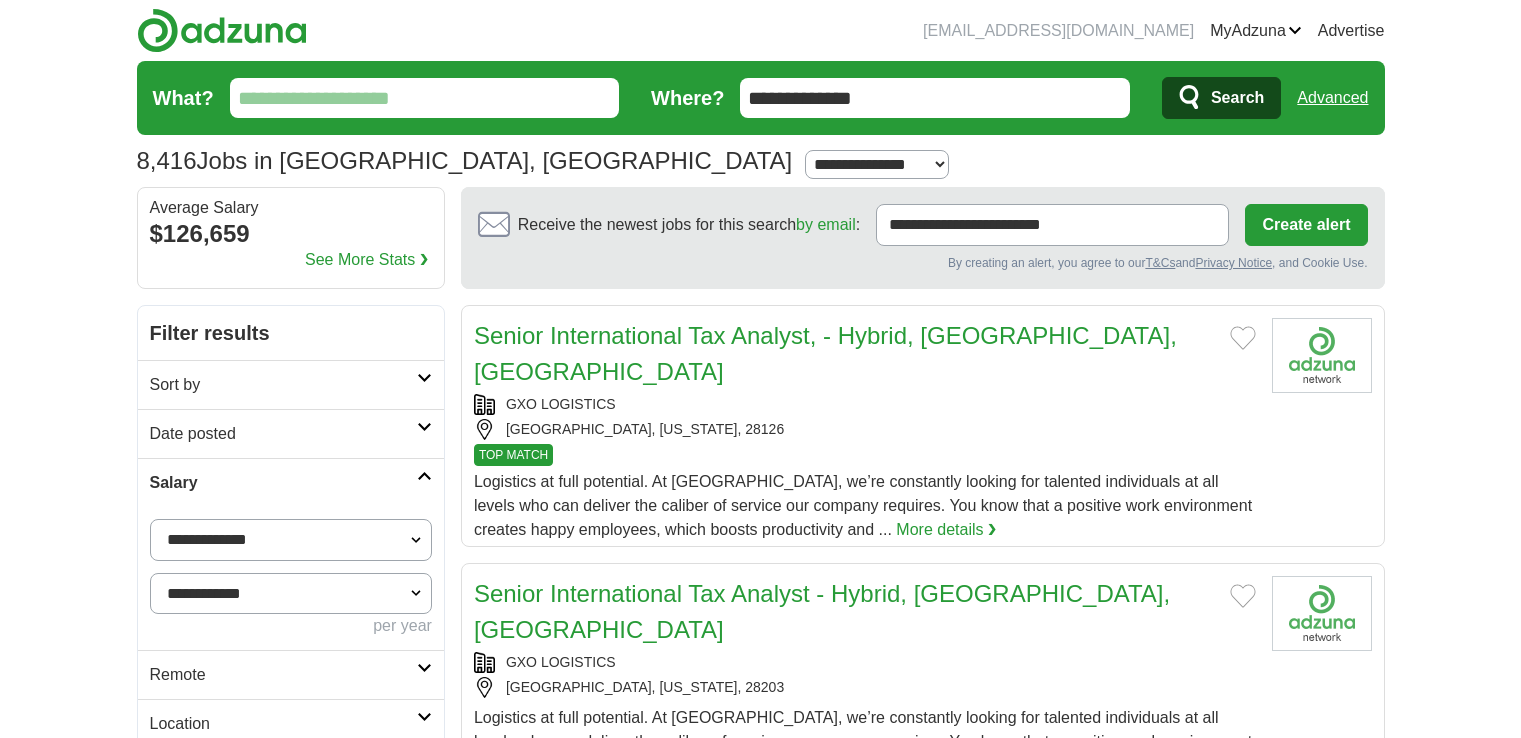 scroll, scrollTop: 0, scrollLeft: 0, axis: both 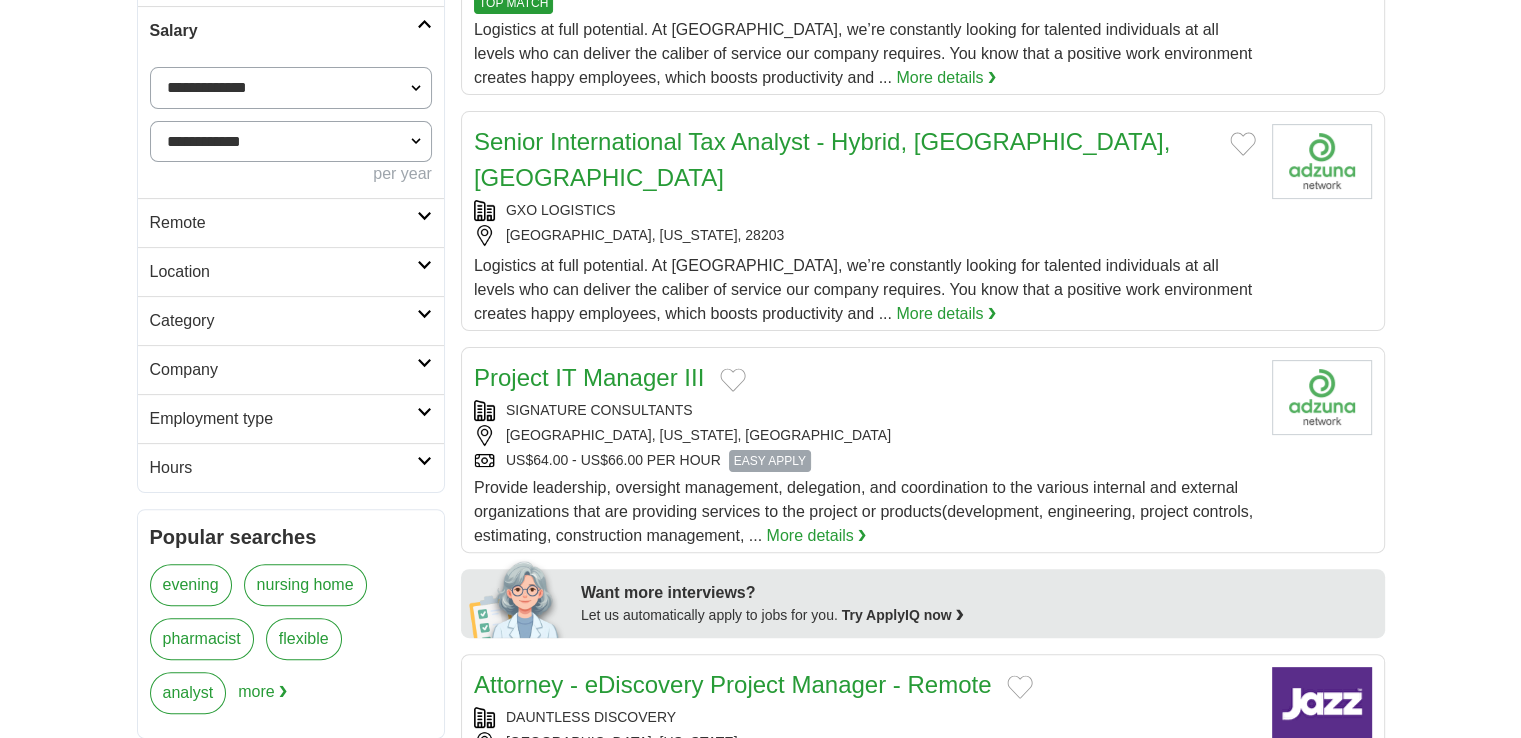 click on "Category" at bounding box center [283, 321] 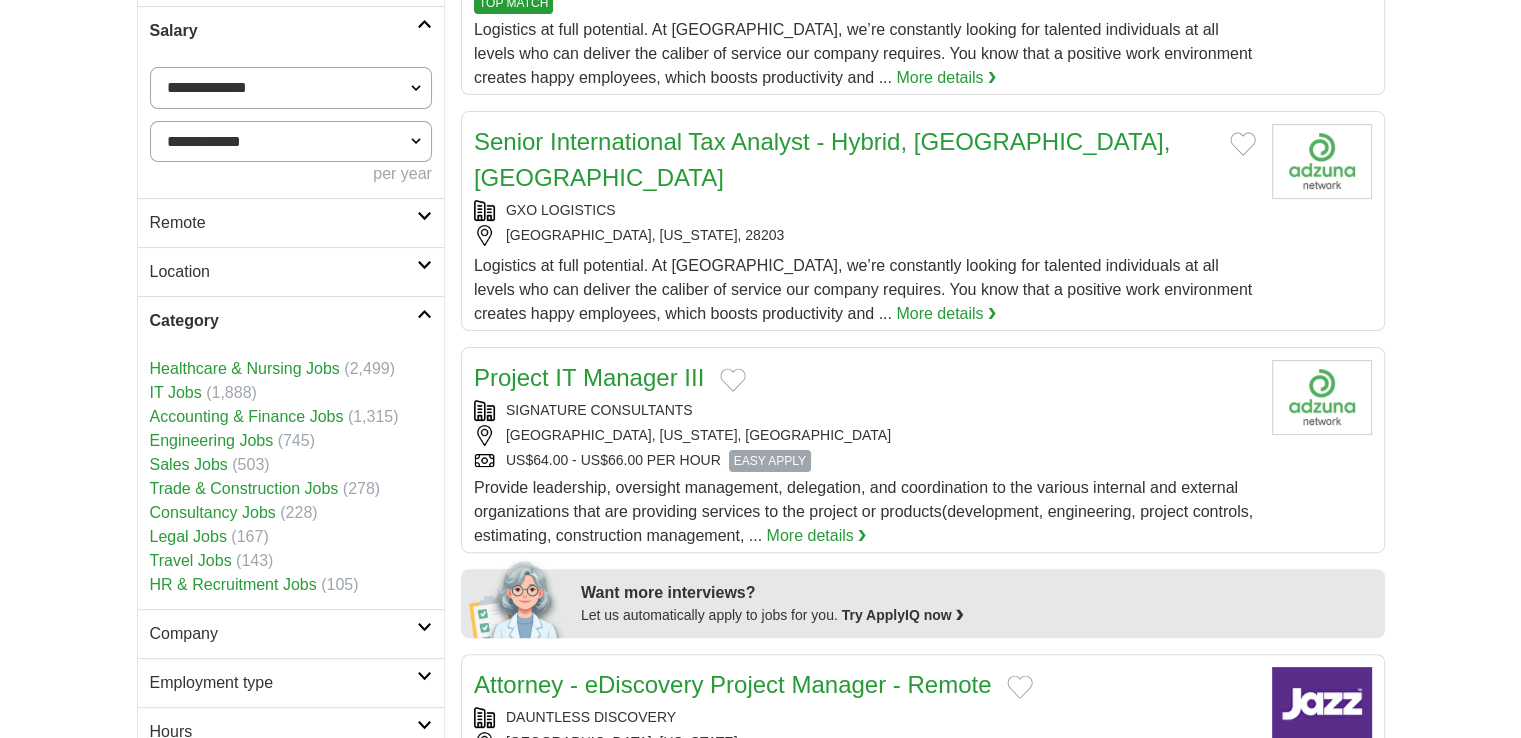 click on "Healthcare & Nursing Jobs" at bounding box center [245, 368] 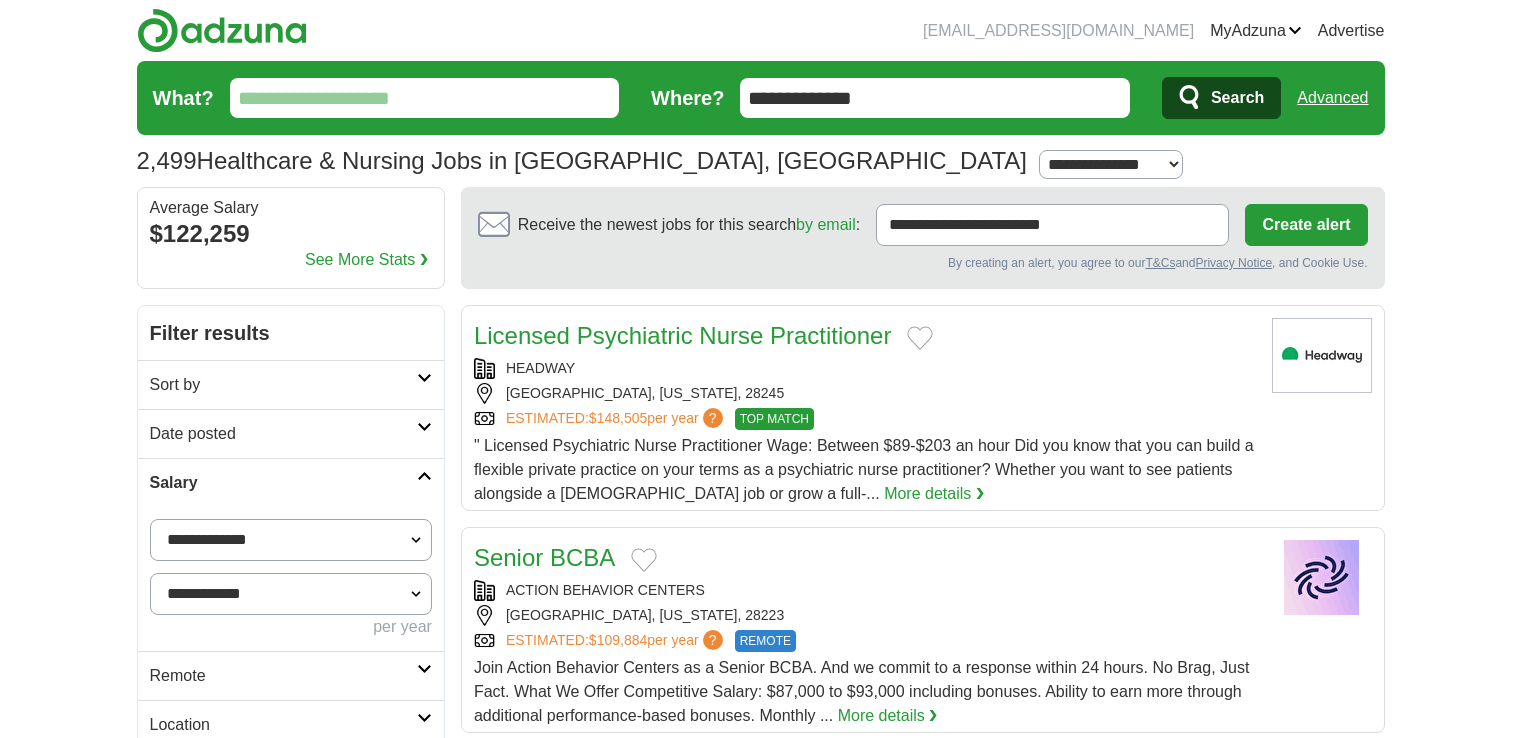 scroll, scrollTop: 0, scrollLeft: 0, axis: both 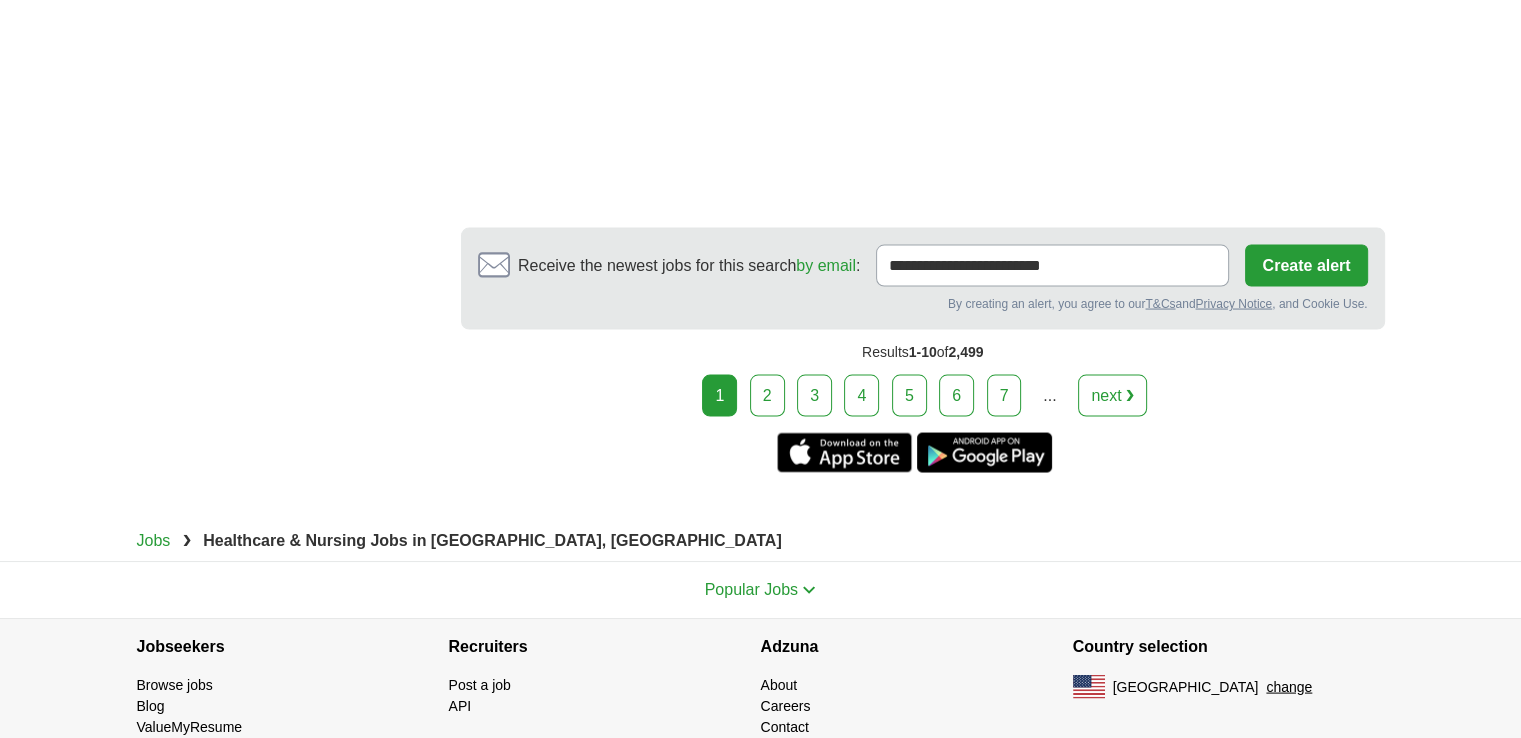 click on "2" at bounding box center (767, 396) 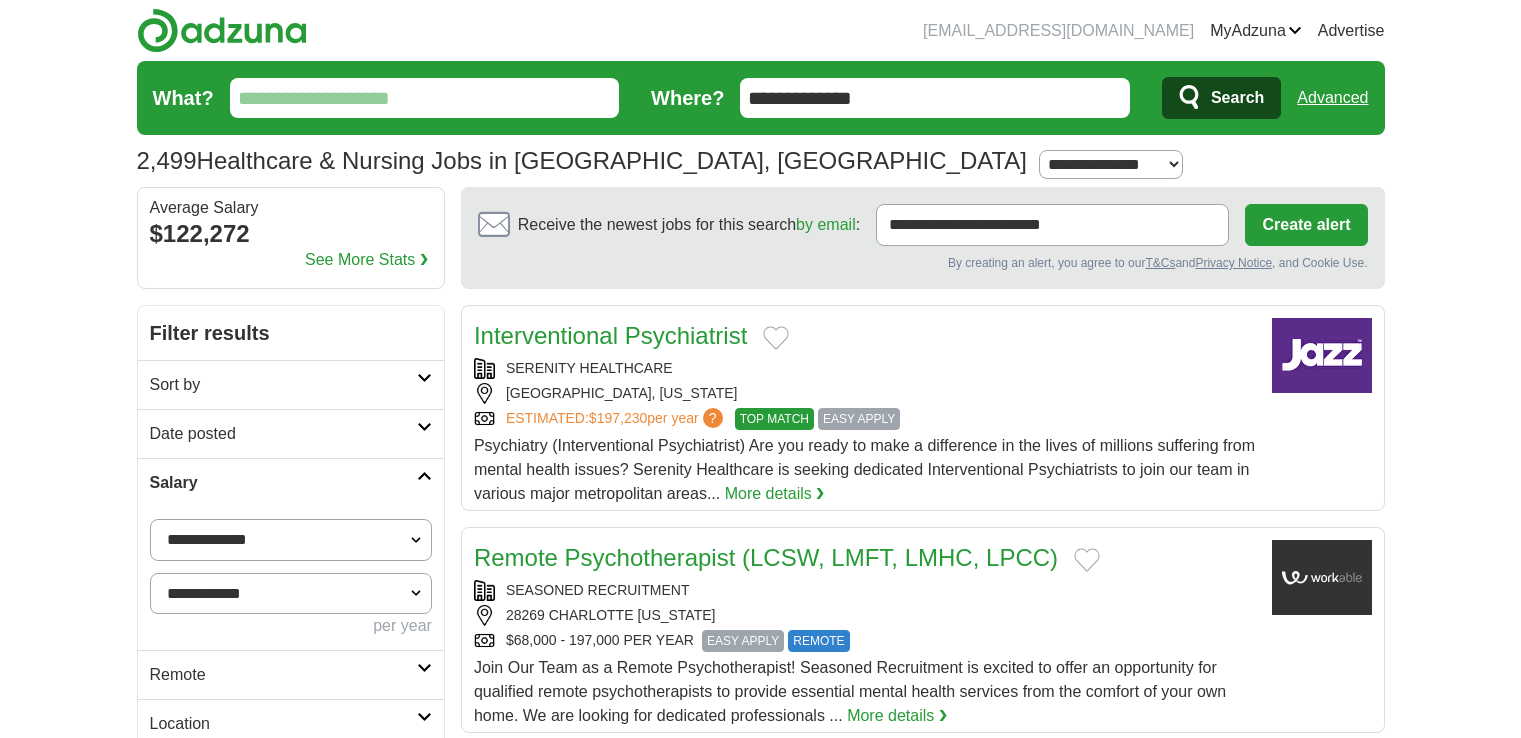 scroll, scrollTop: 0, scrollLeft: 0, axis: both 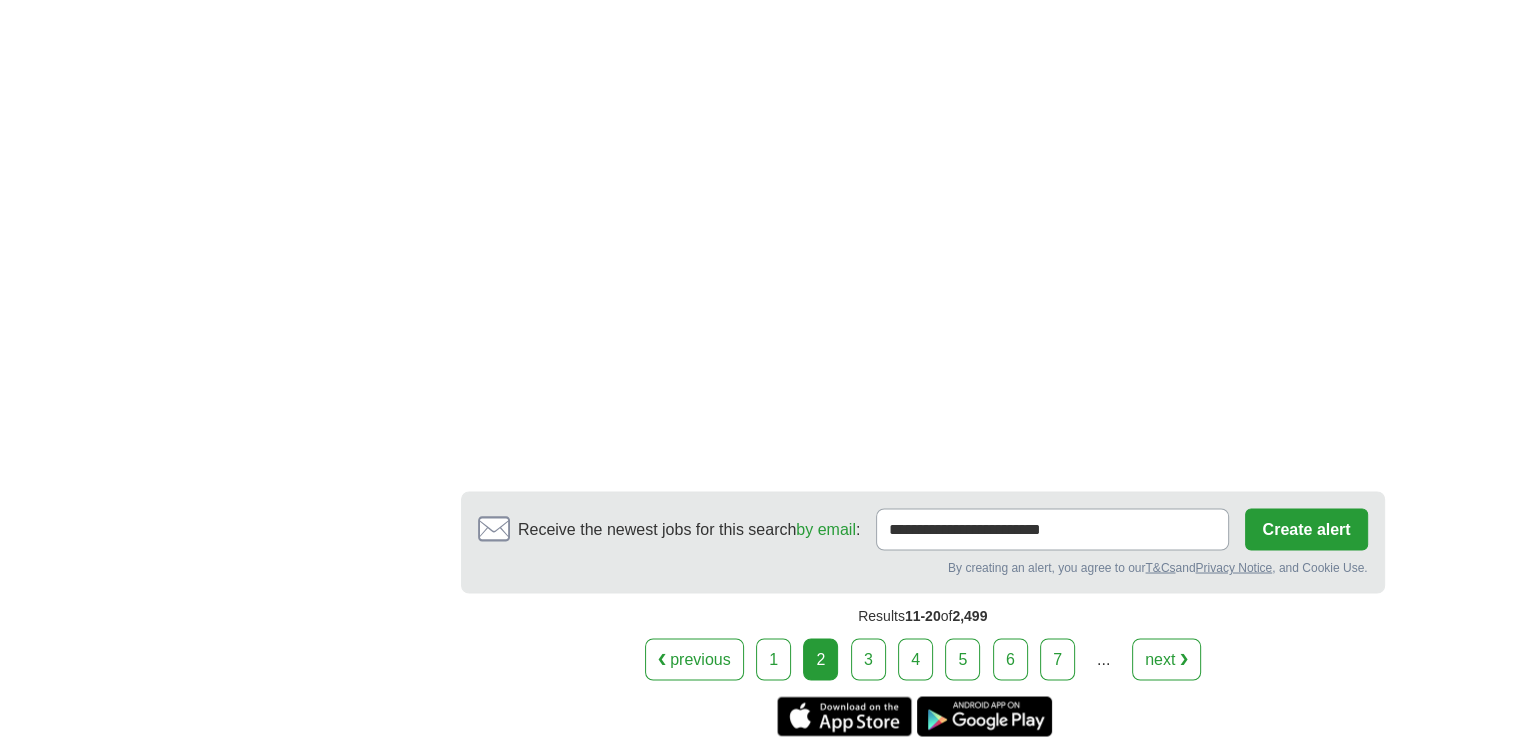 click on "3" at bounding box center (868, 659) 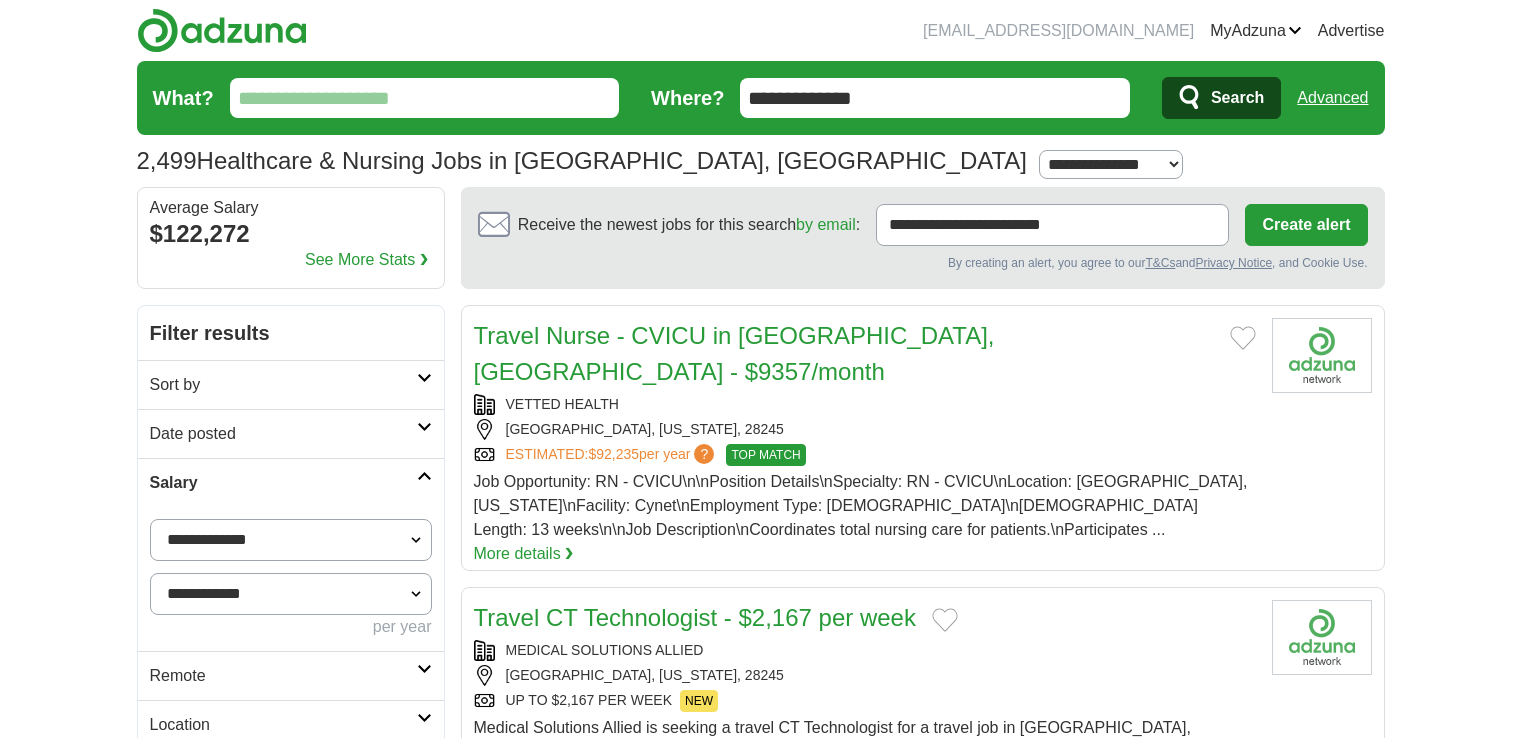 scroll, scrollTop: 0, scrollLeft: 0, axis: both 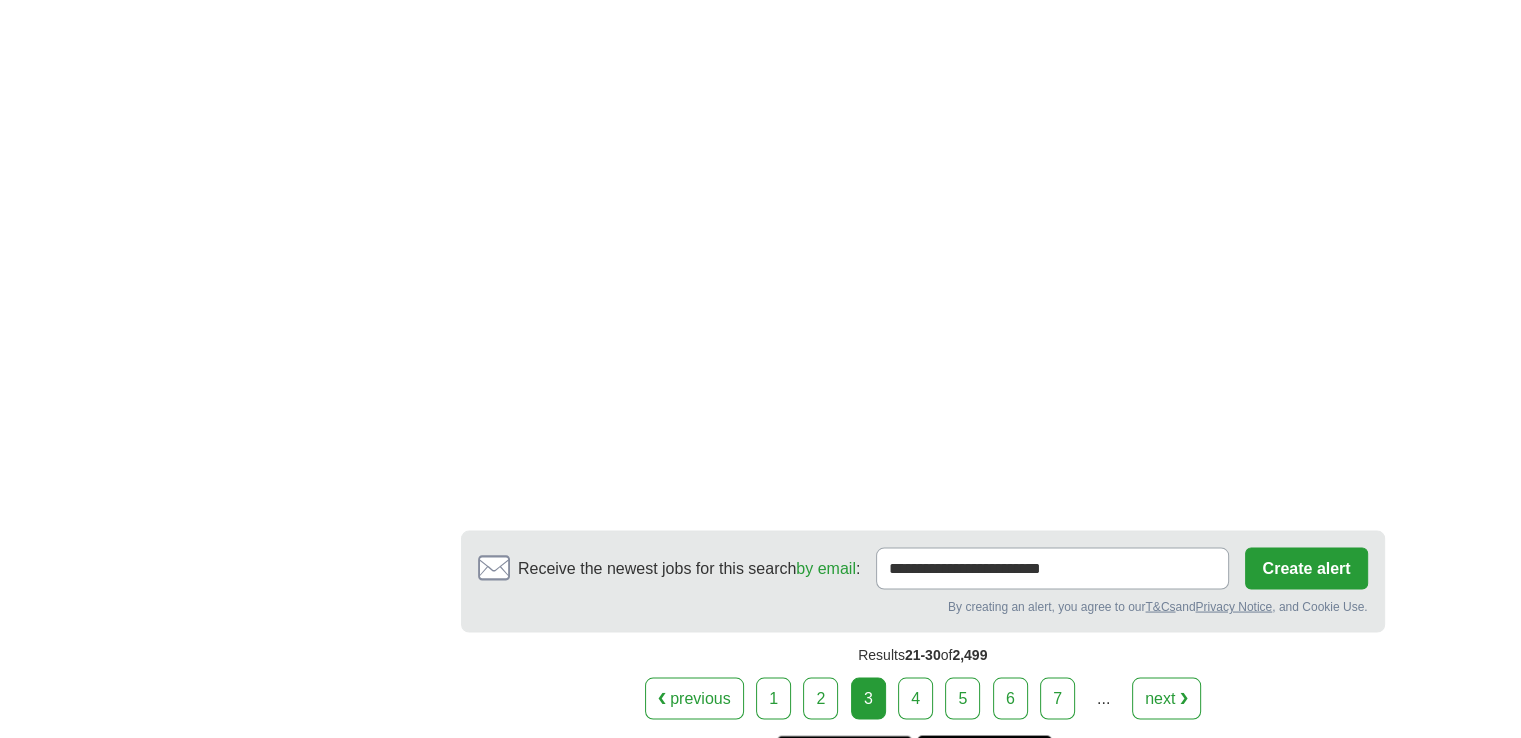 click on "4" at bounding box center (915, 698) 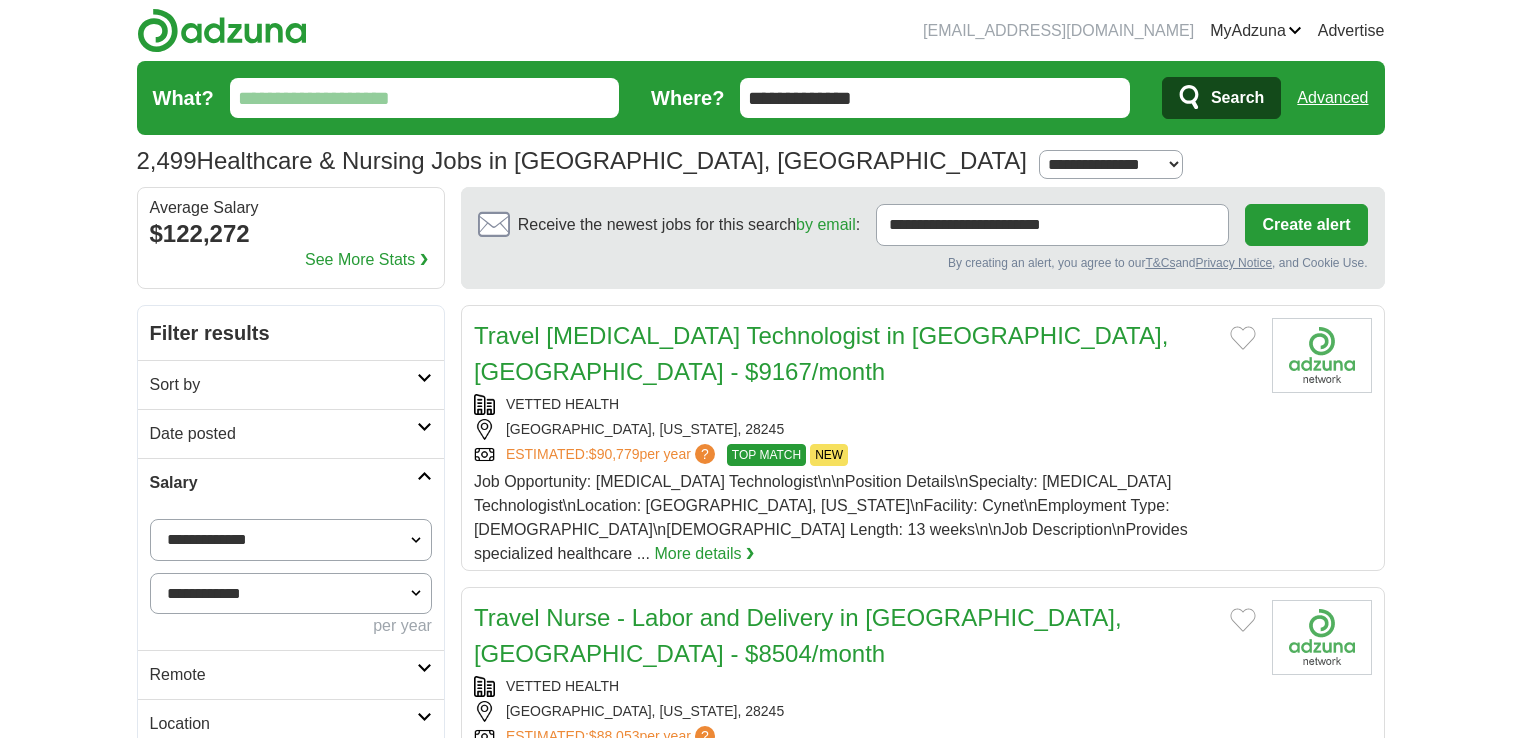 scroll, scrollTop: 0, scrollLeft: 0, axis: both 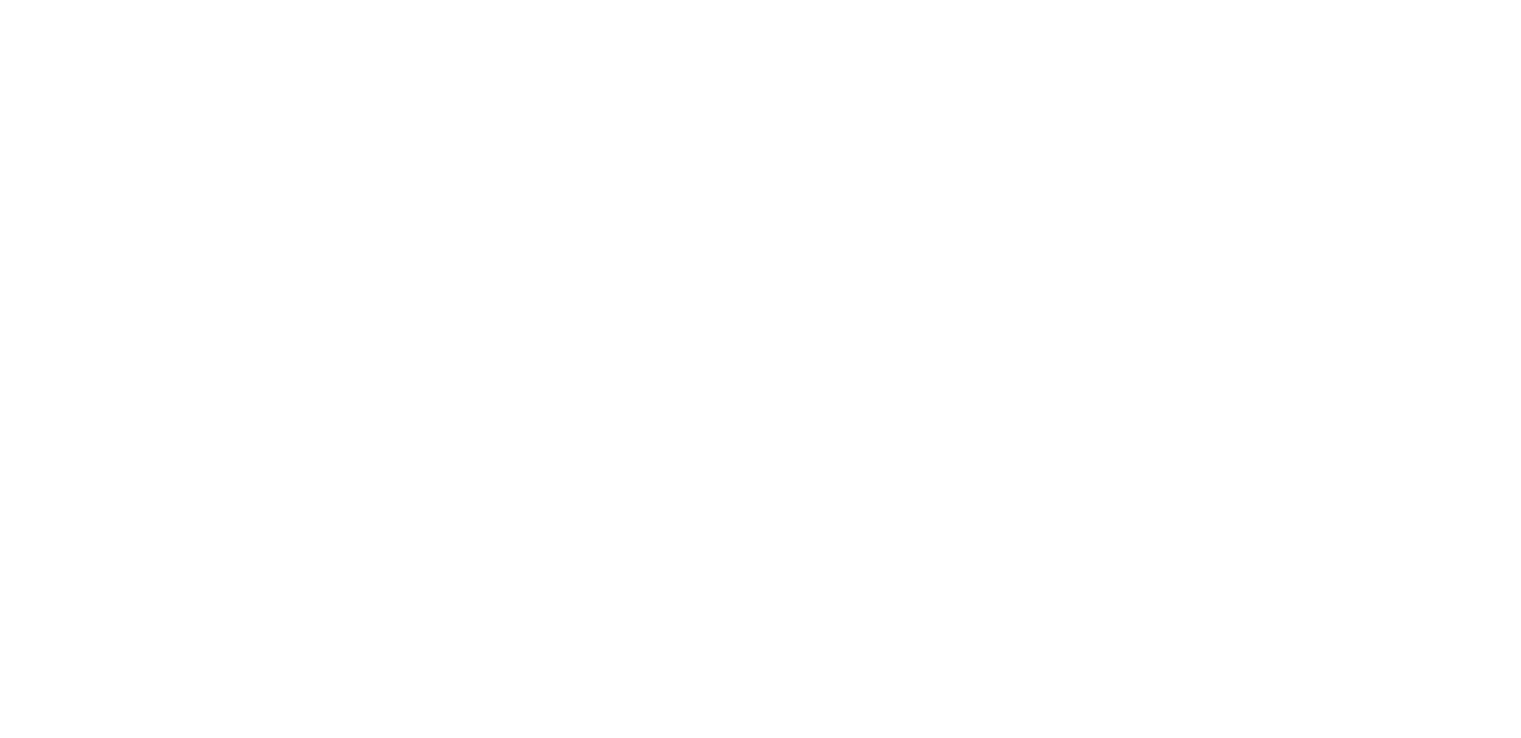 click on "5" at bounding box center [962, 936] 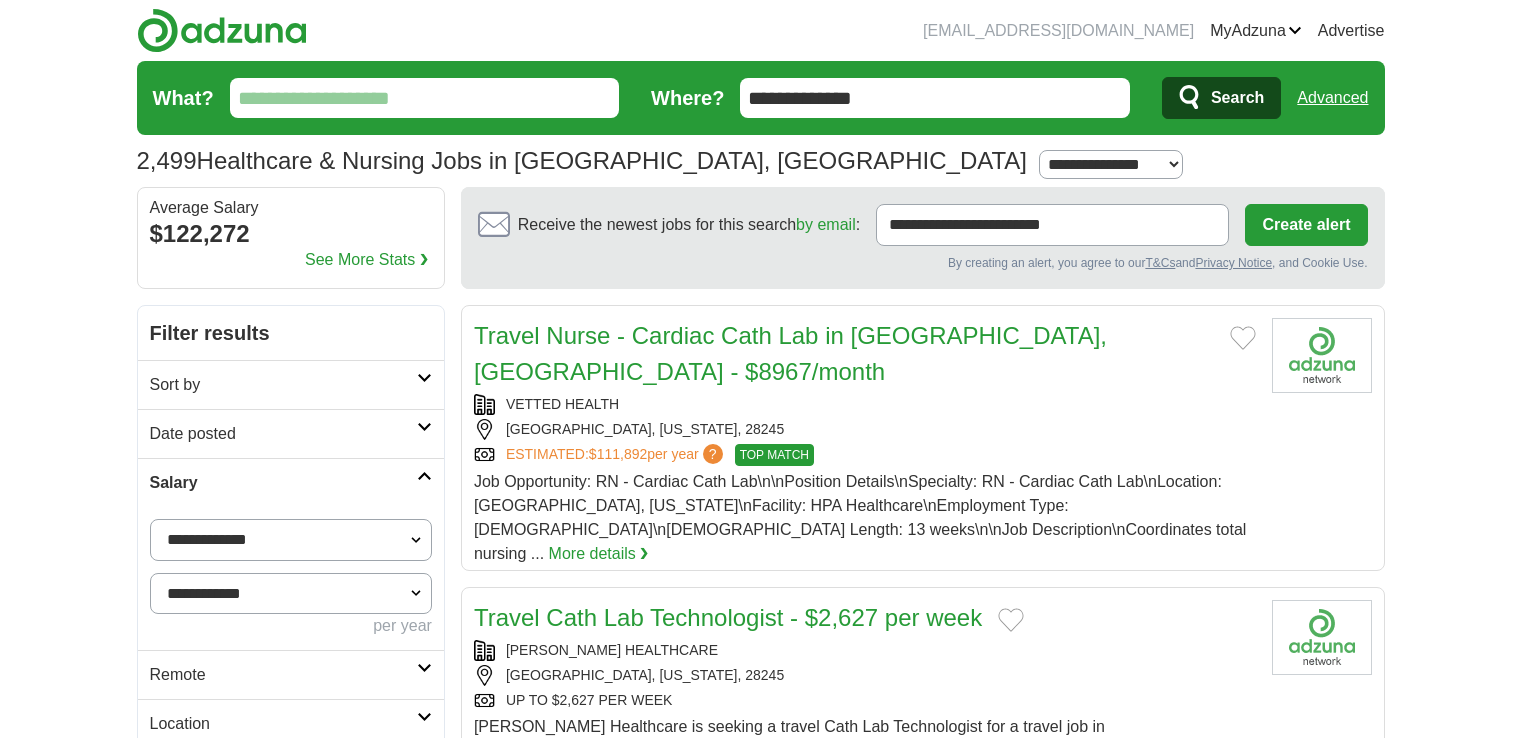 scroll, scrollTop: 0, scrollLeft: 0, axis: both 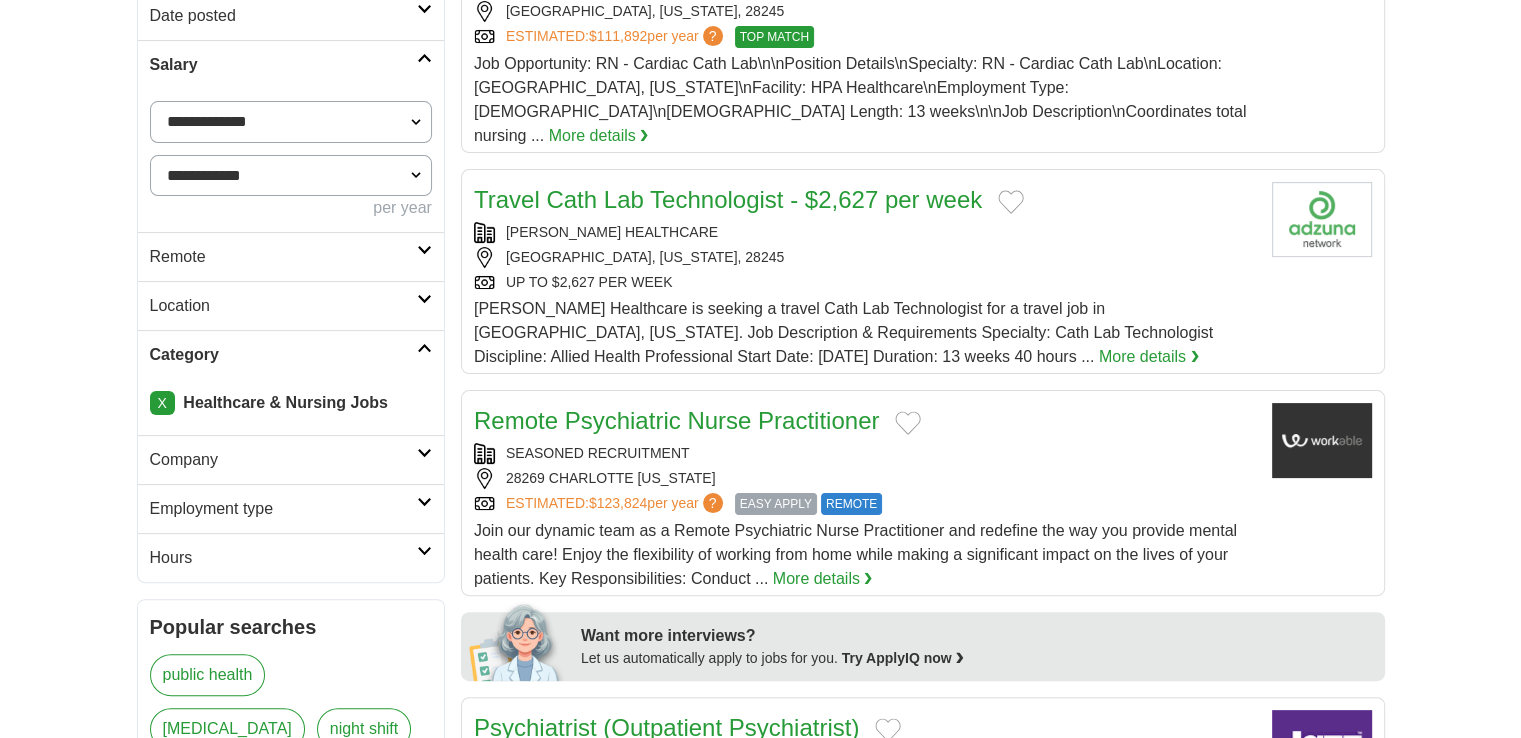 click on "X" at bounding box center [162, 403] 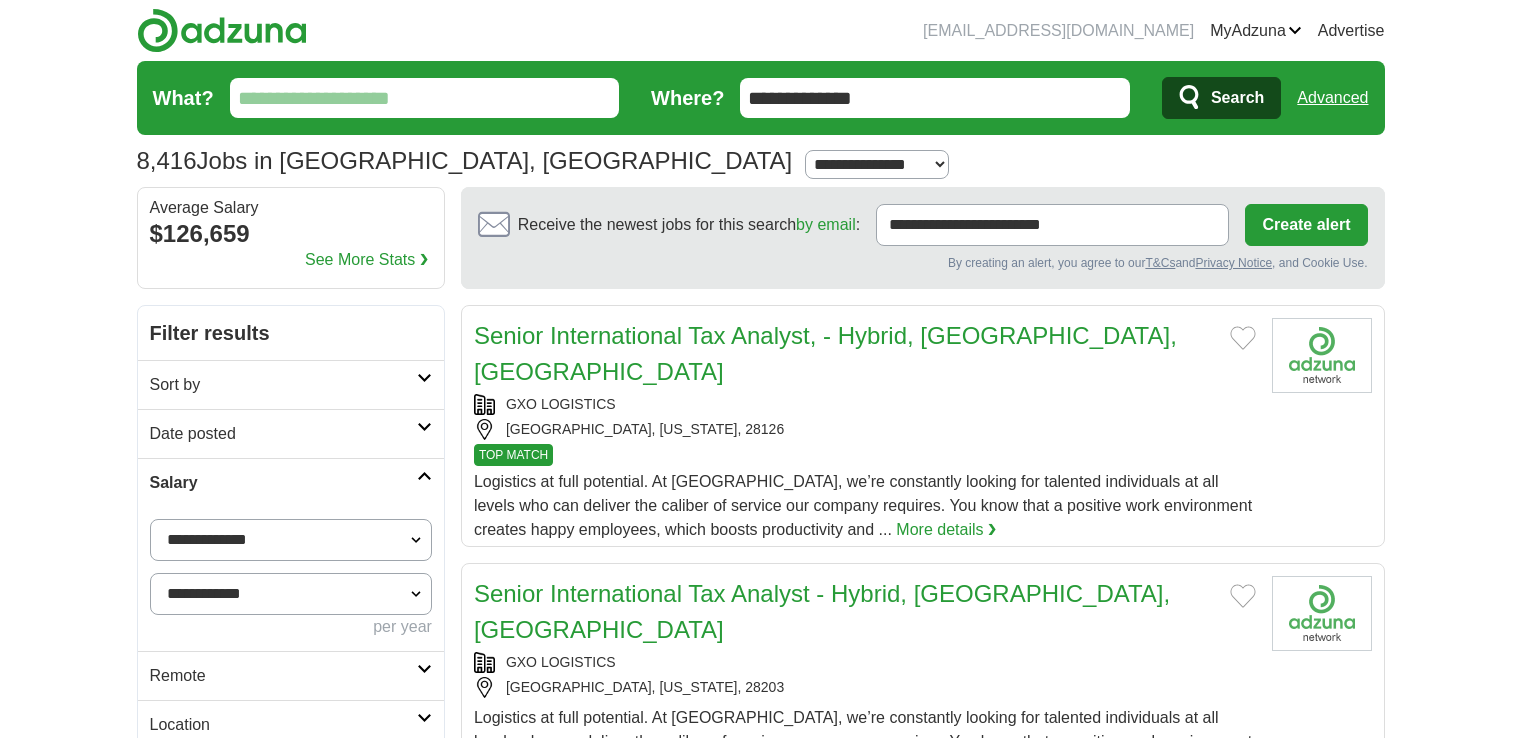 scroll, scrollTop: 0, scrollLeft: 0, axis: both 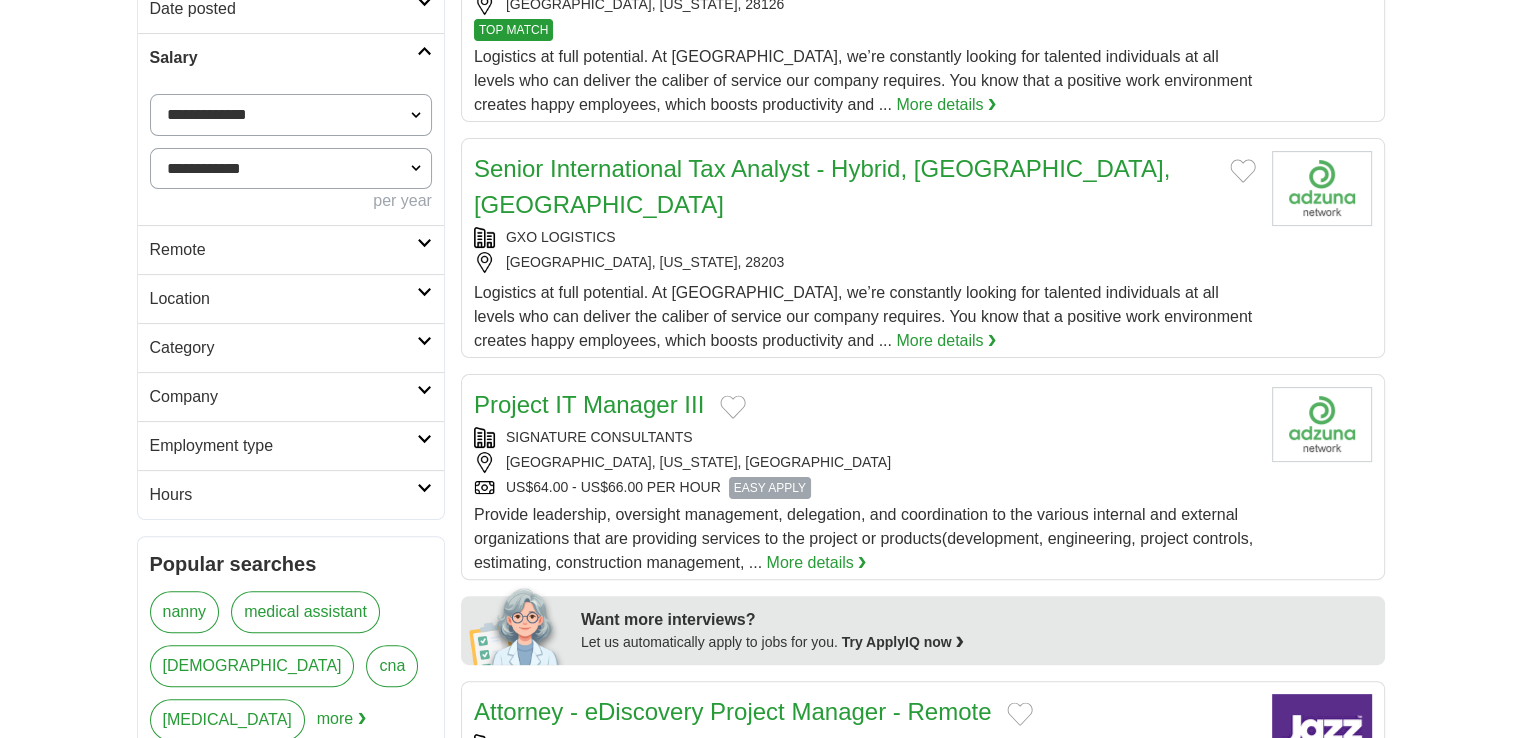click on "Category" at bounding box center (283, 348) 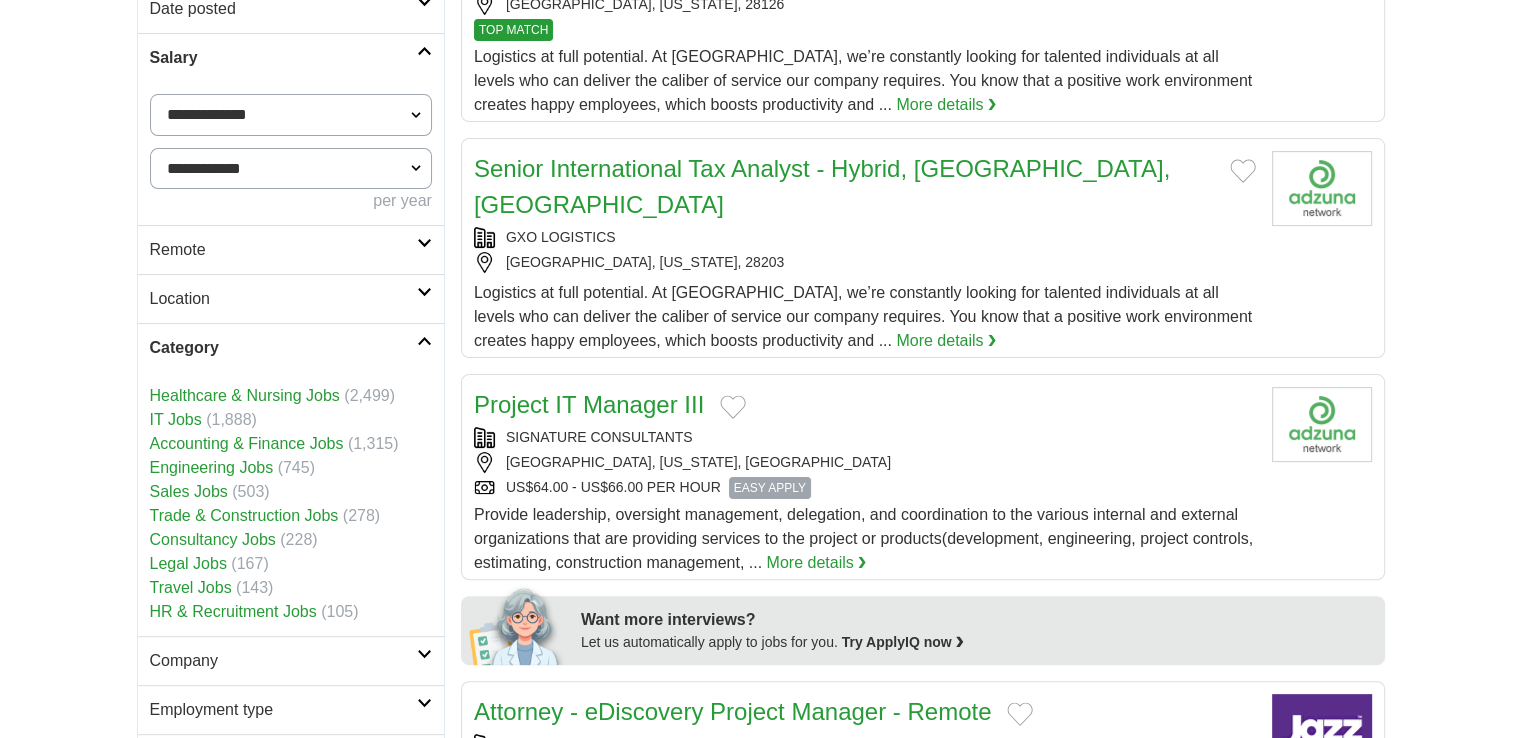 click on "IT Jobs" at bounding box center [176, 419] 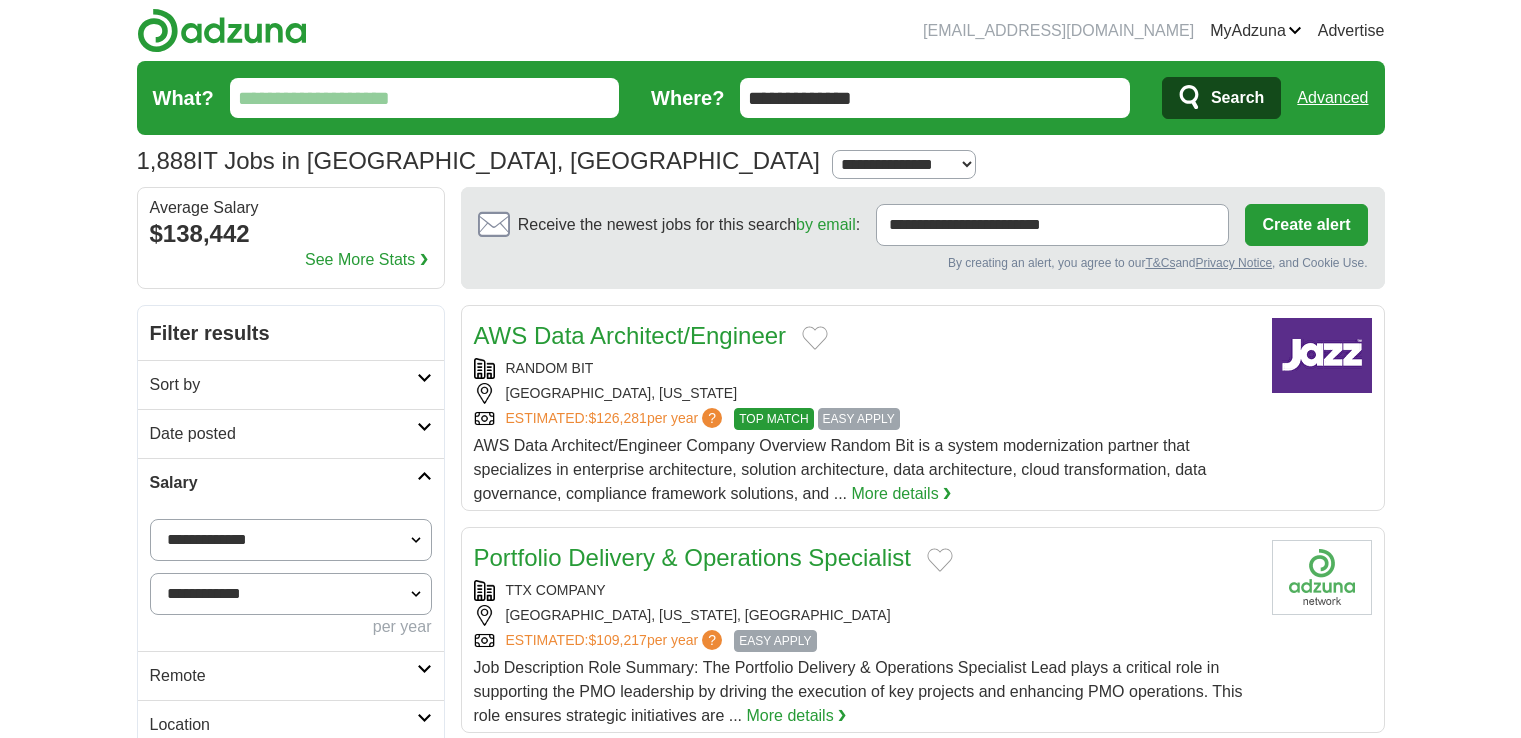 scroll, scrollTop: 0, scrollLeft: 0, axis: both 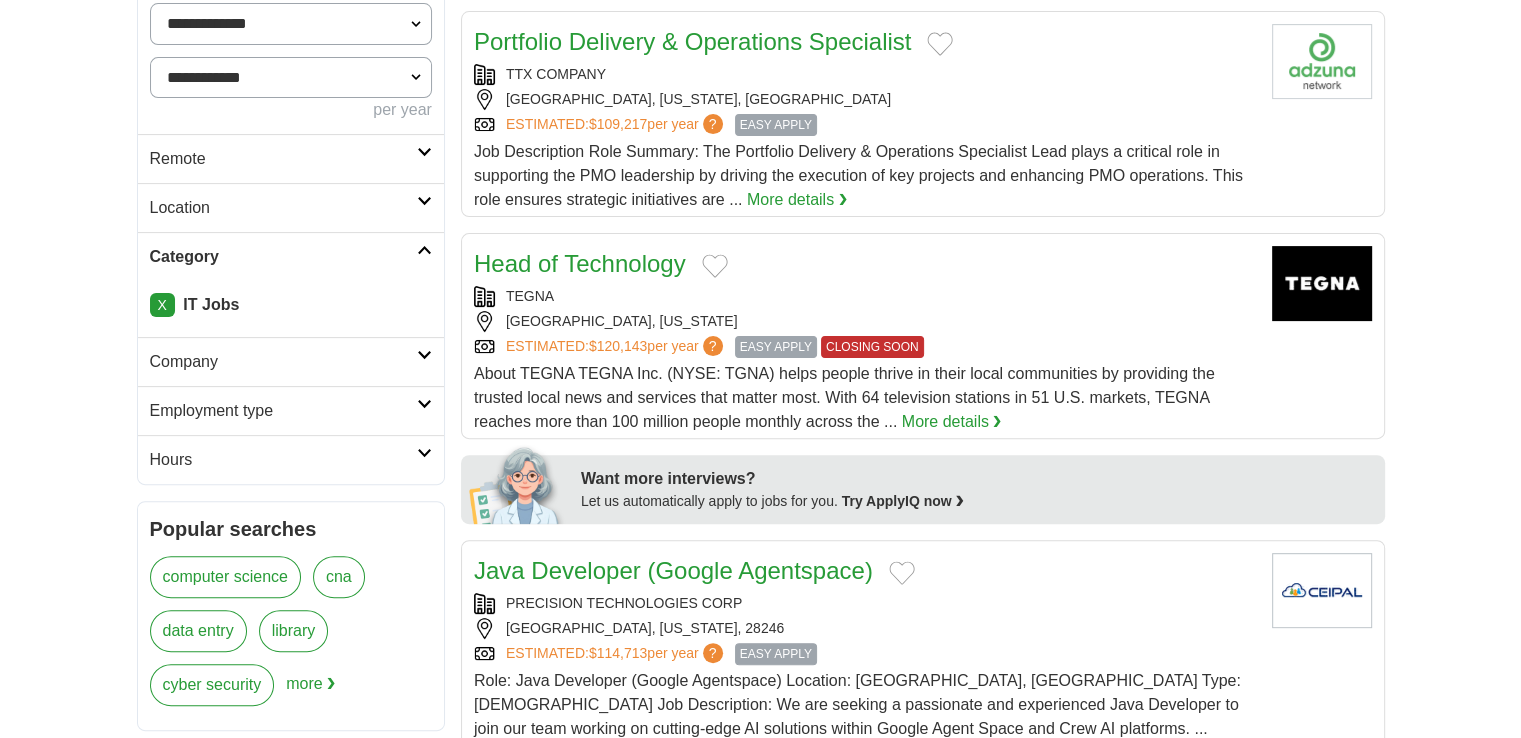click on "X   IT Jobs" at bounding box center [291, 309] 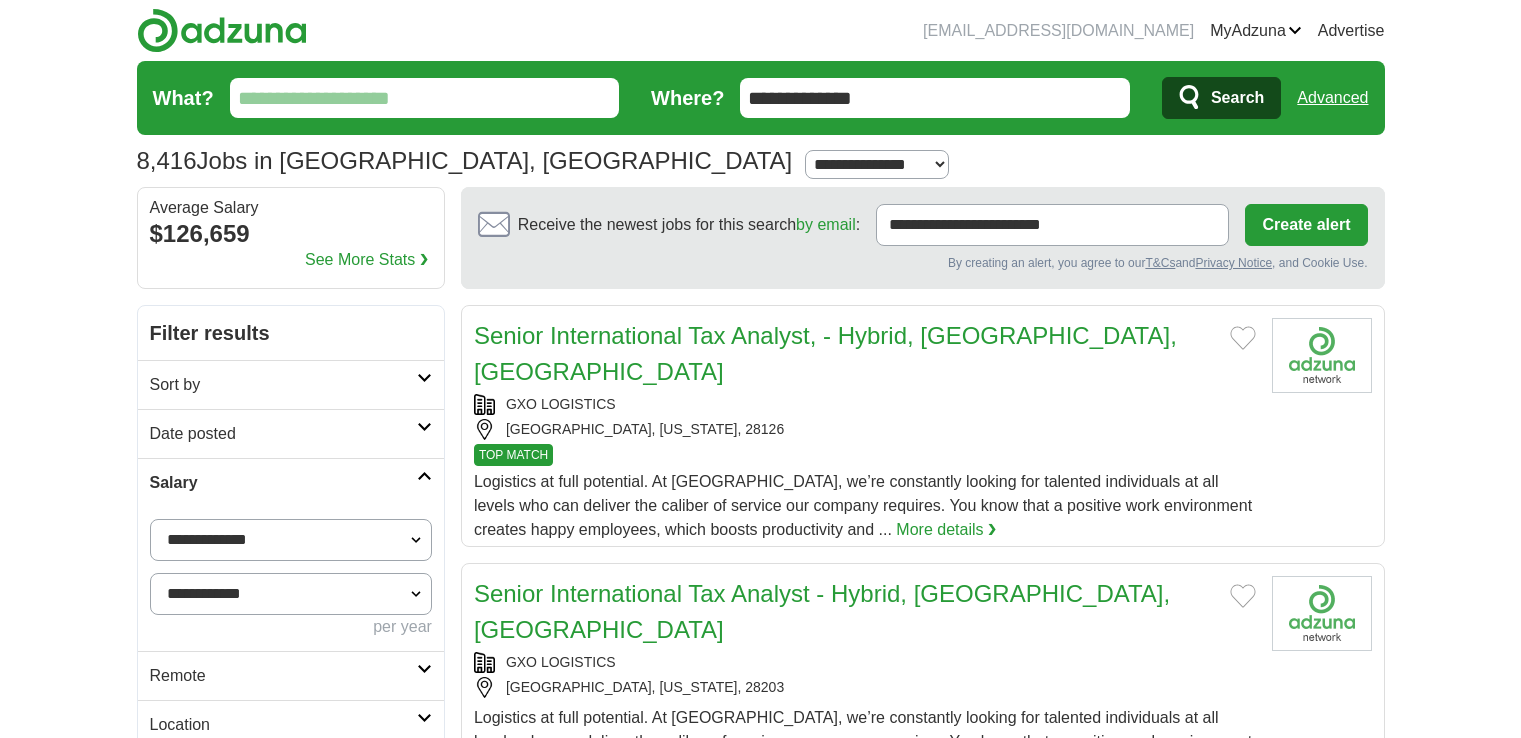 scroll, scrollTop: 0, scrollLeft: 0, axis: both 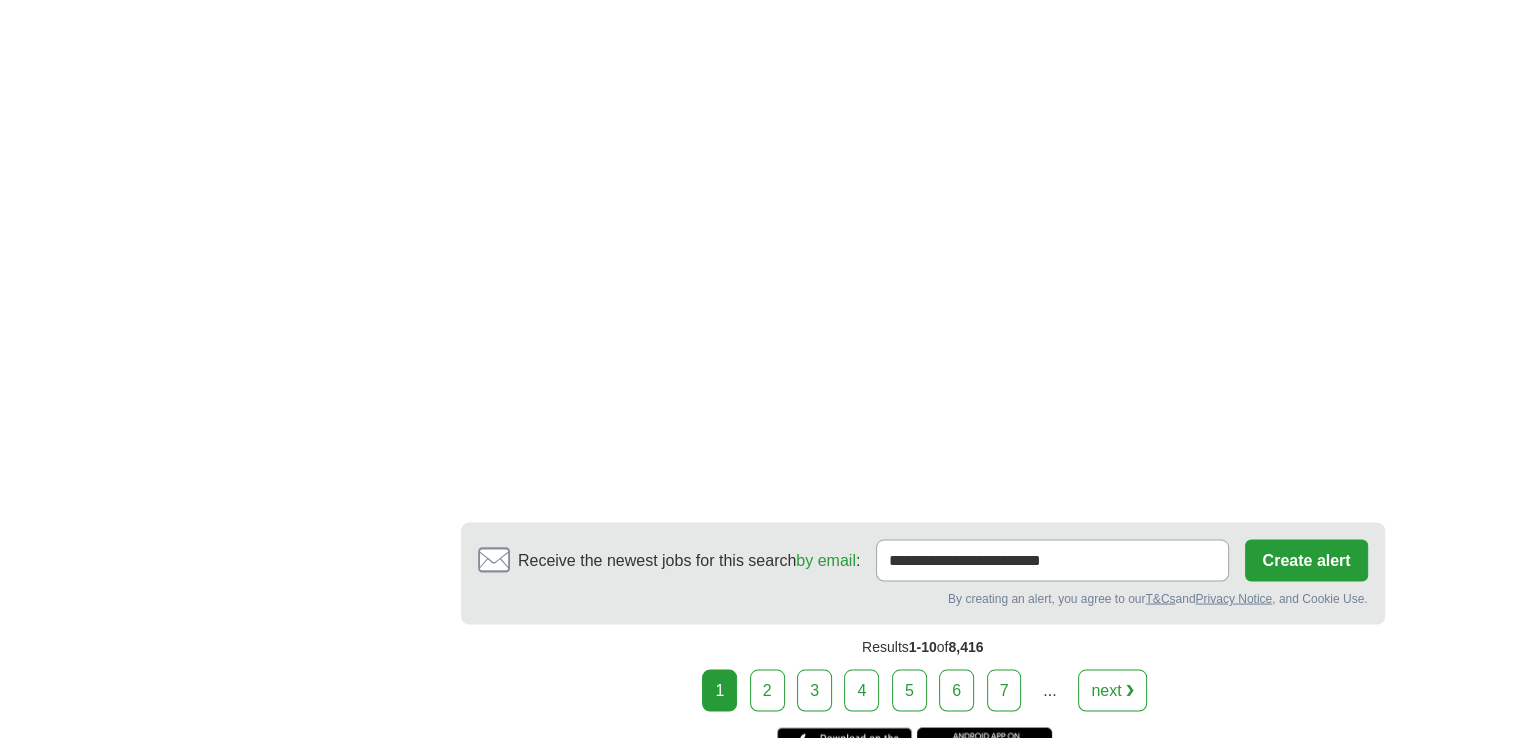 click on "2" at bounding box center (767, 690) 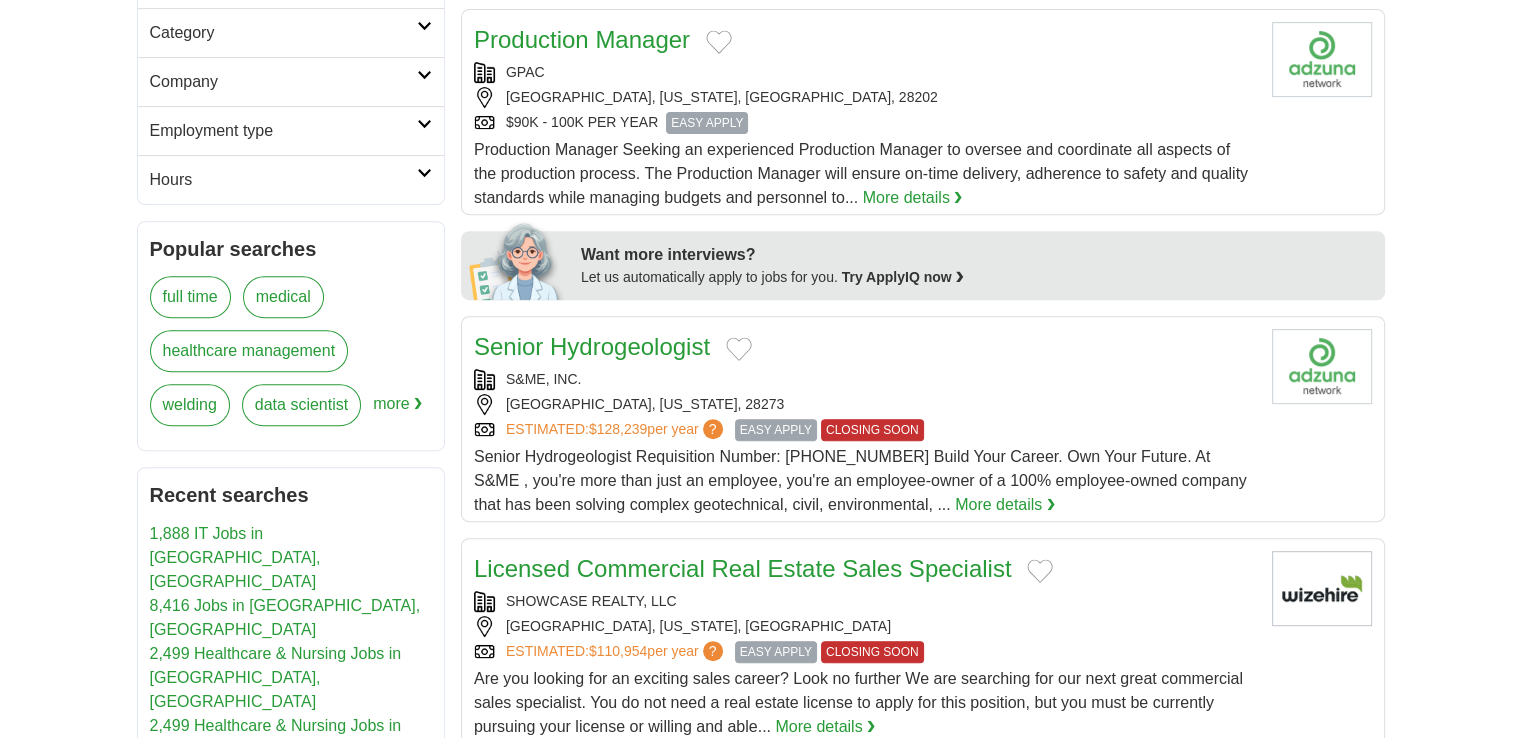 scroll, scrollTop: 740, scrollLeft: 0, axis: vertical 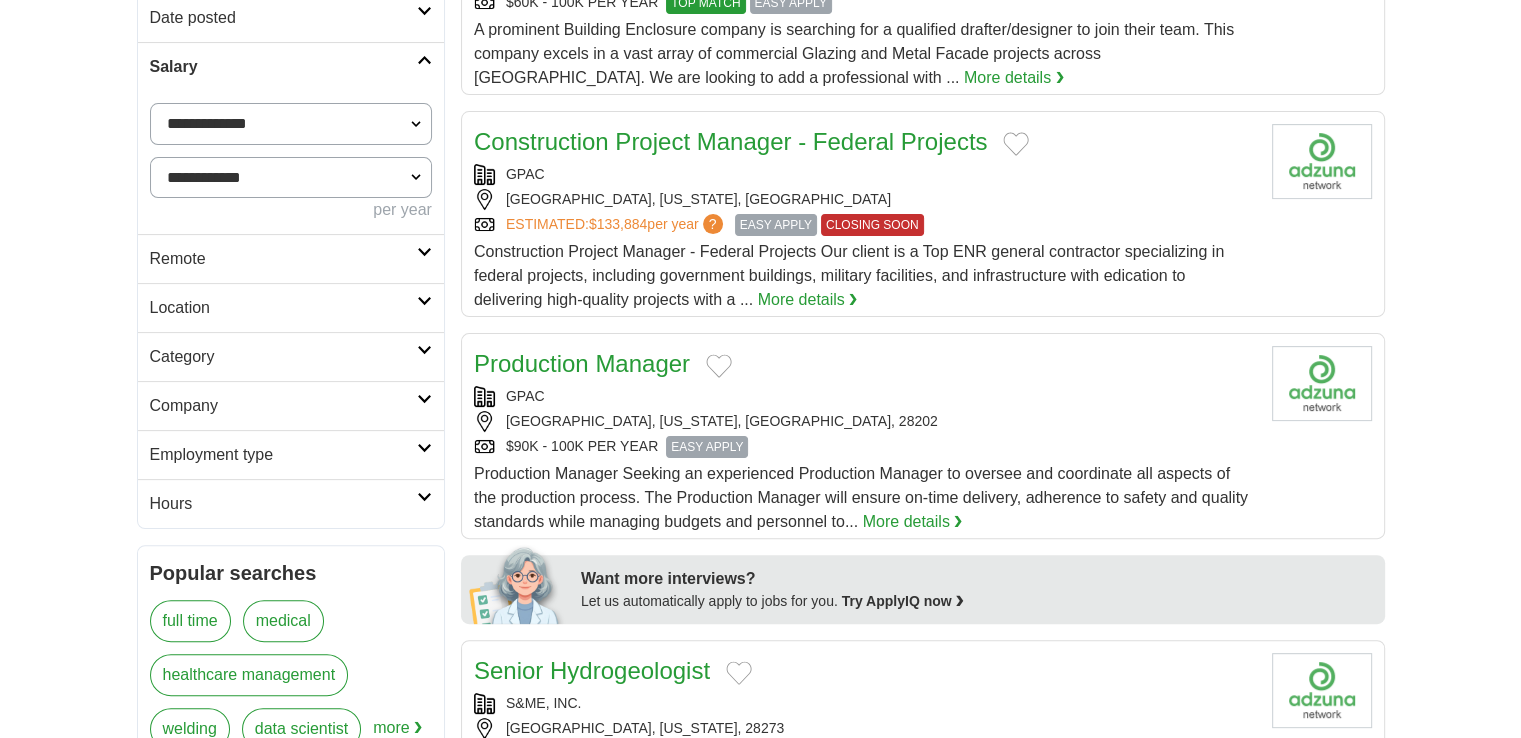 click on "Category" at bounding box center (283, 357) 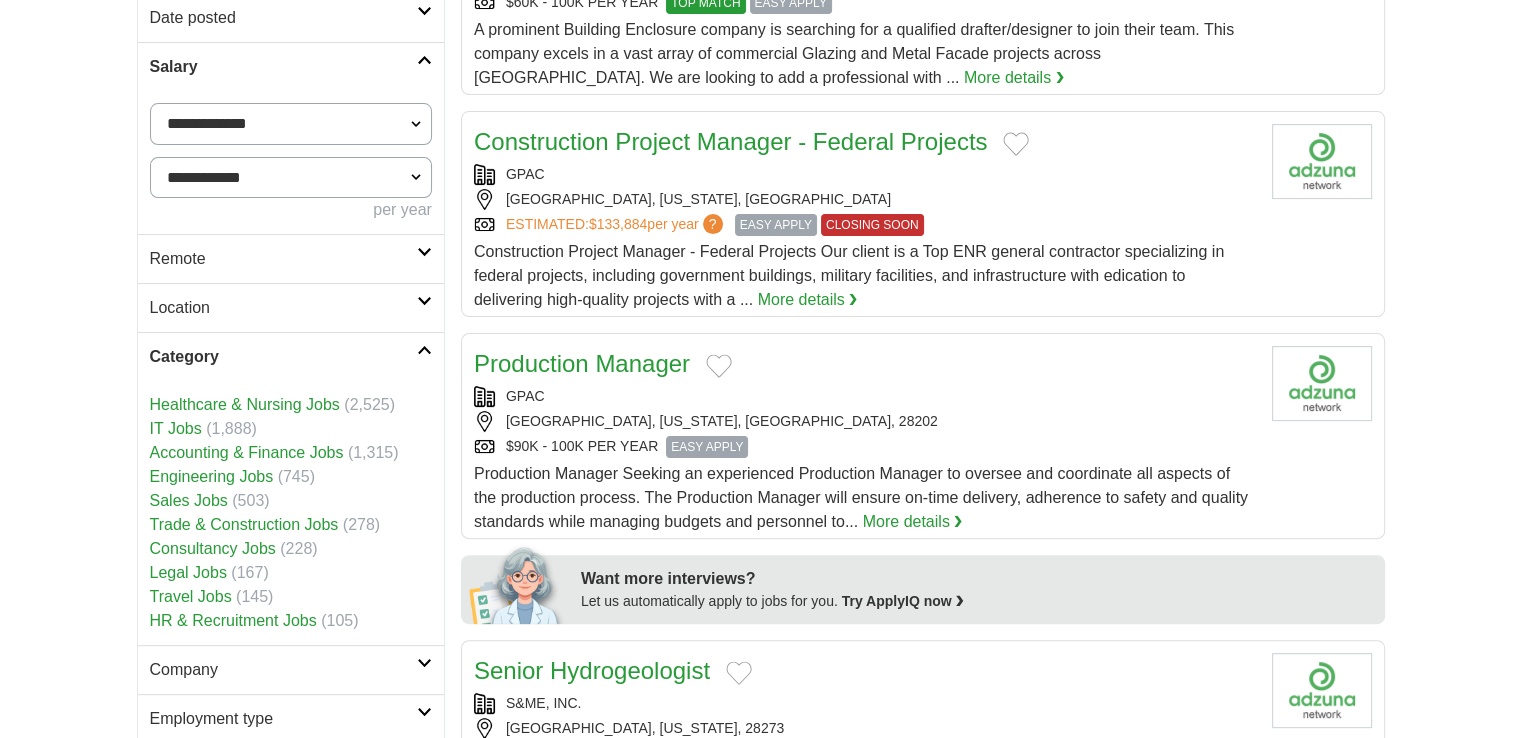 click on "Accounting & Finance Jobs" at bounding box center (247, 452) 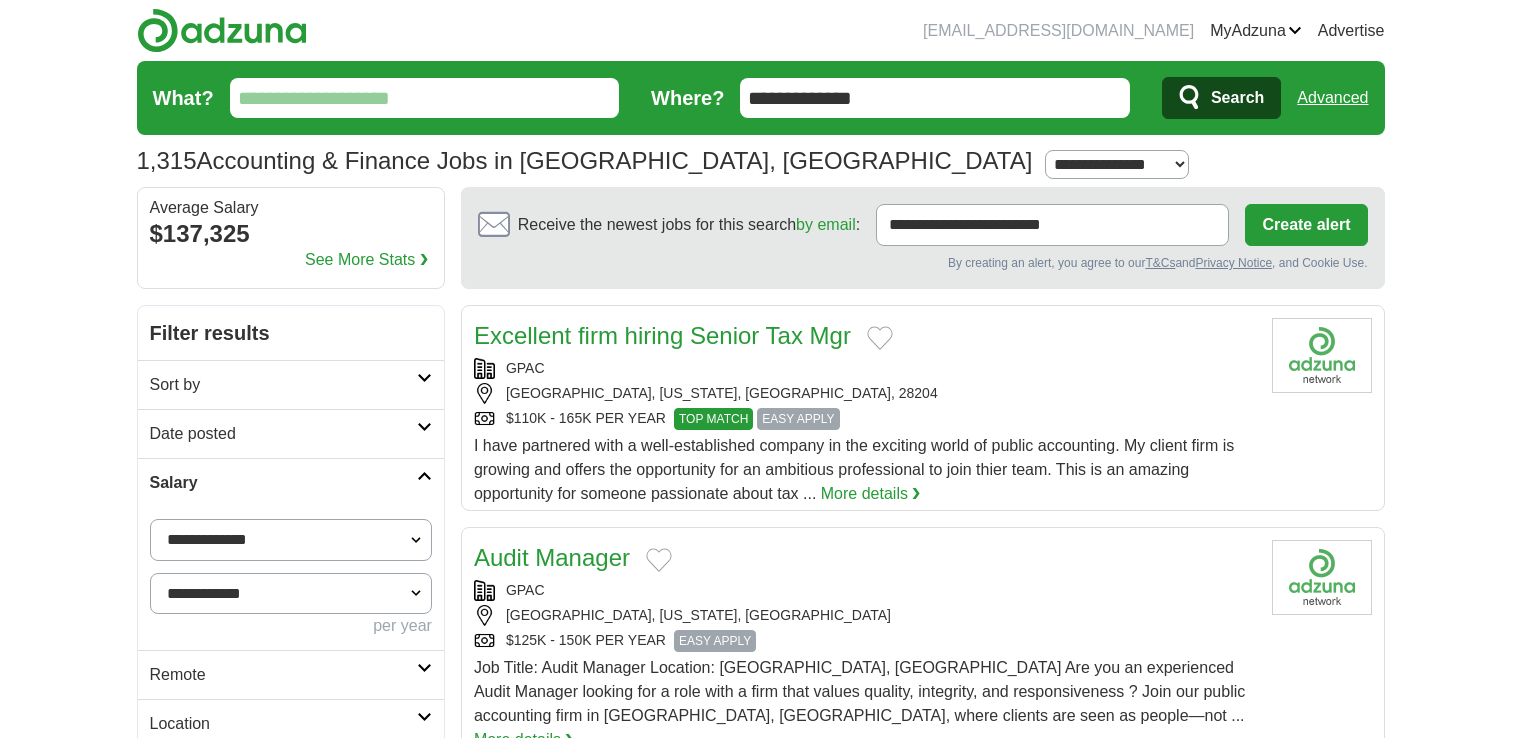 scroll, scrollTop: 0, scrollLeft: 0, axis: both 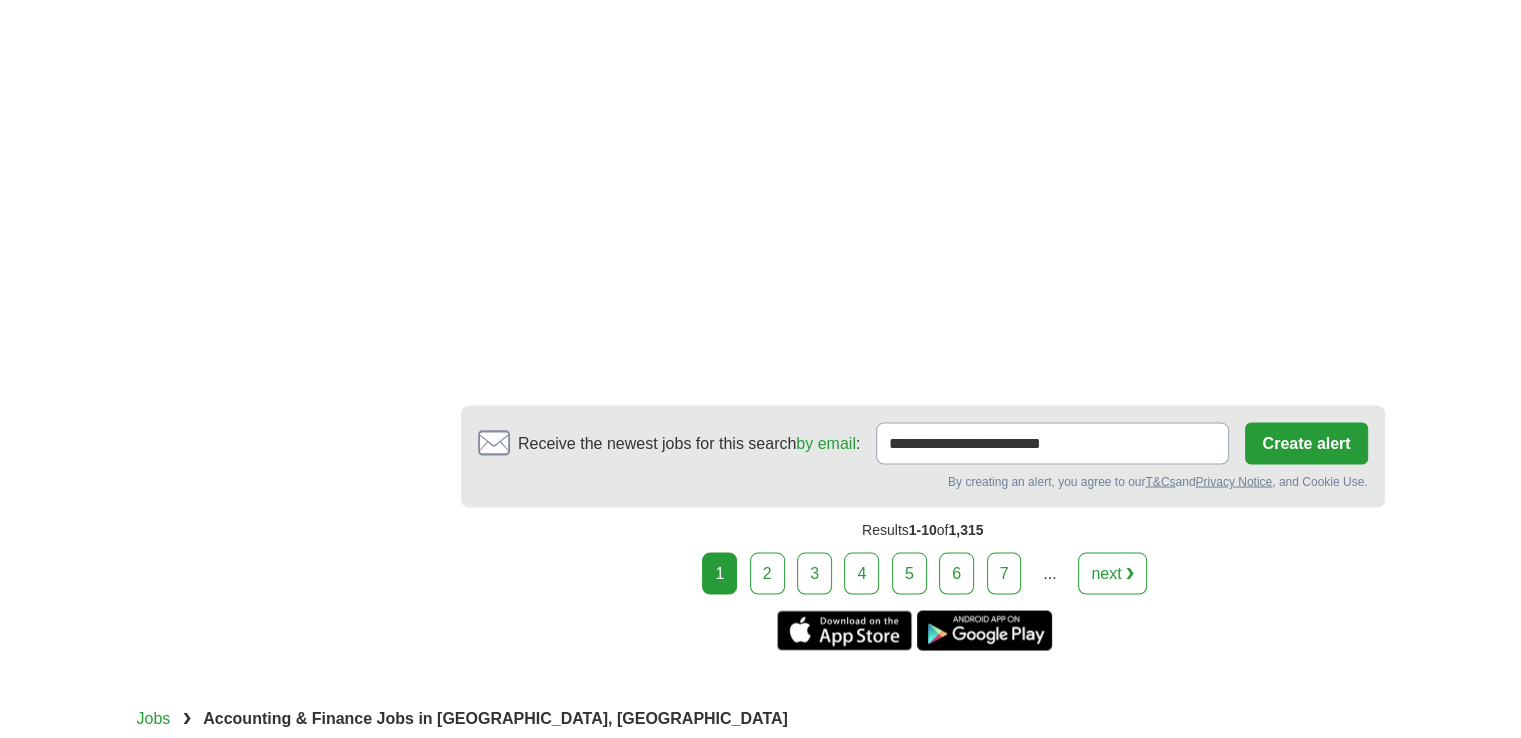 drag, startPoint x: 1532, startPoint y: 118, endPoint x: 1507, endPoint y: 770, distance: 652.4791 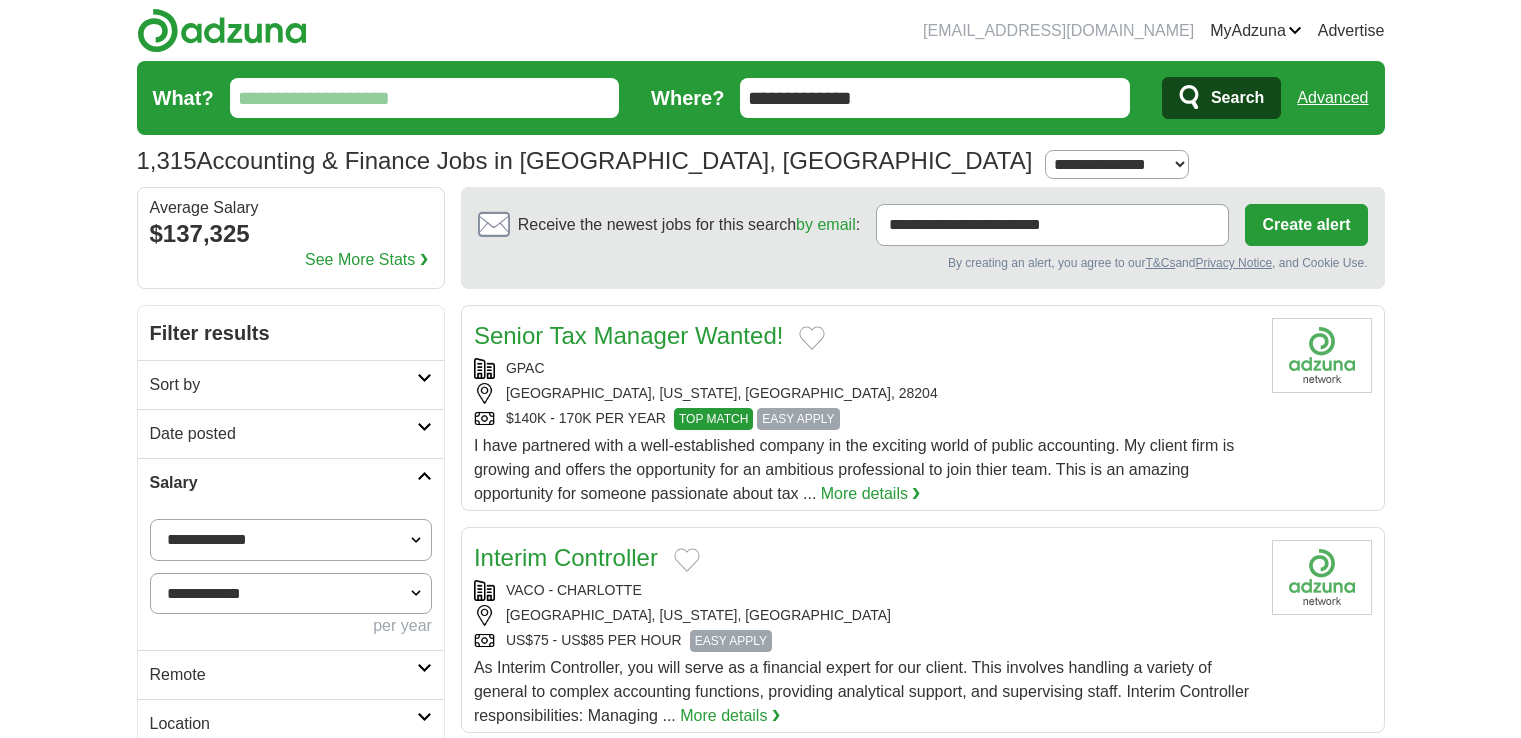scroll, scrollTop: 0, scrollLeft: 0, axis: both 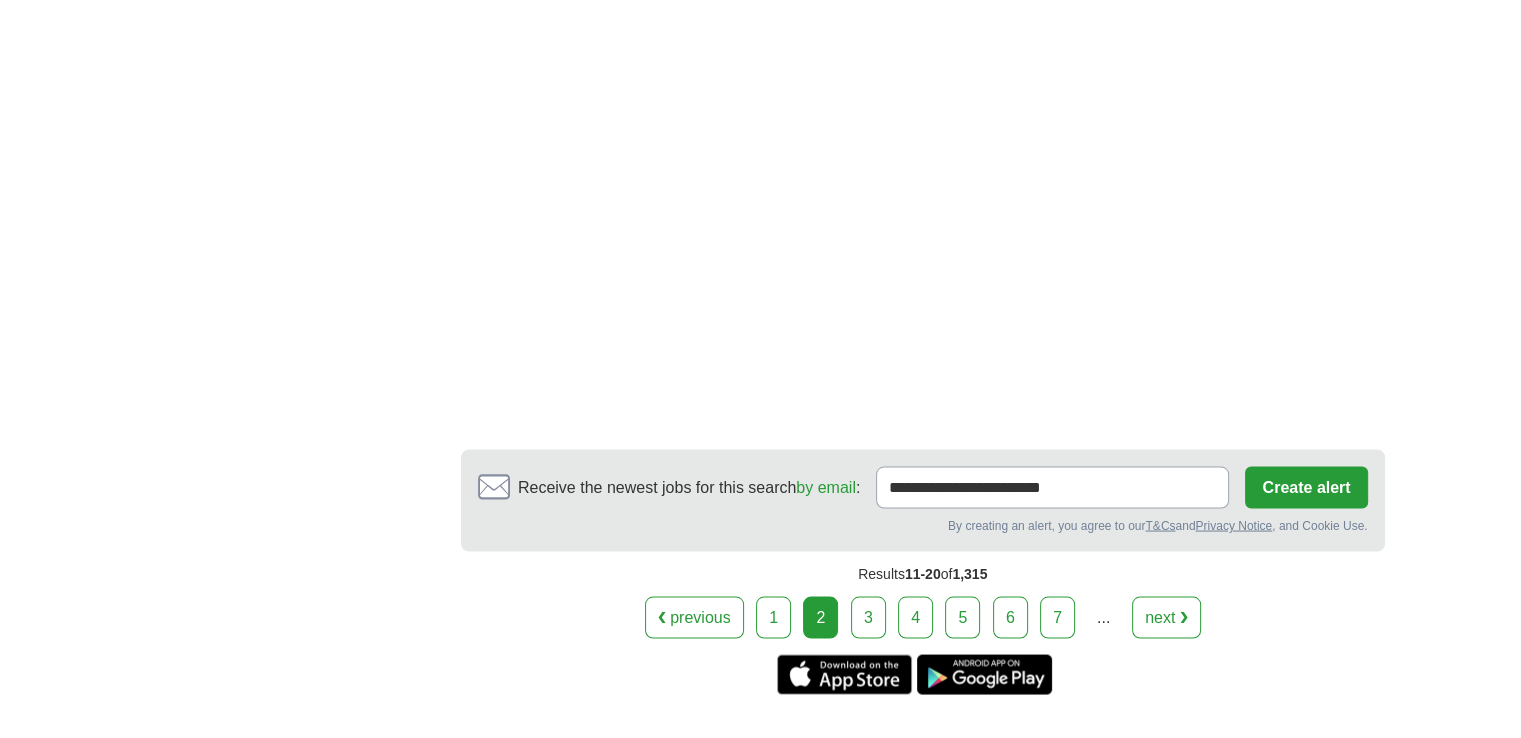 click on "3" at bounding box center (868, 617) 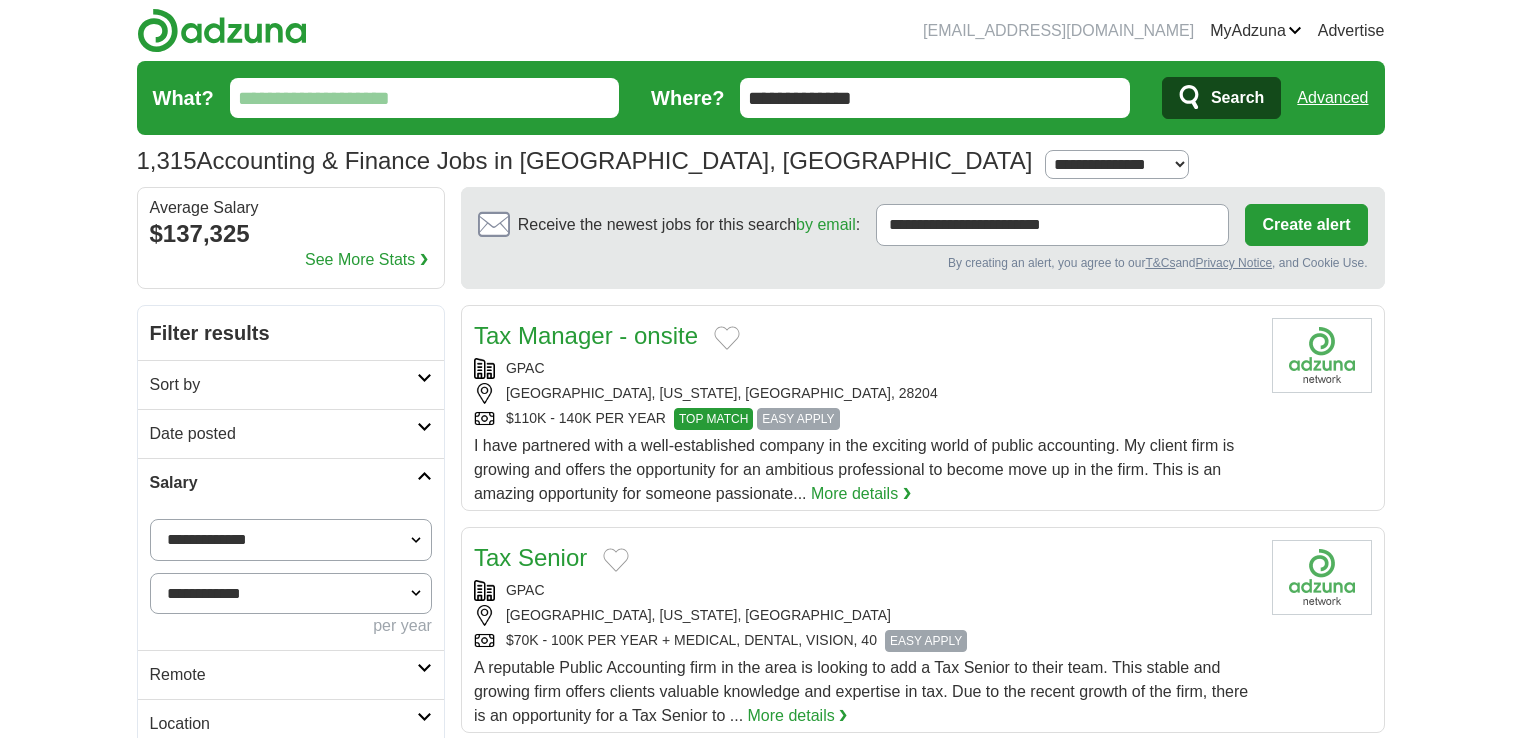 scroll, scrollTop: 0, scrollLeft: 0, axis: both 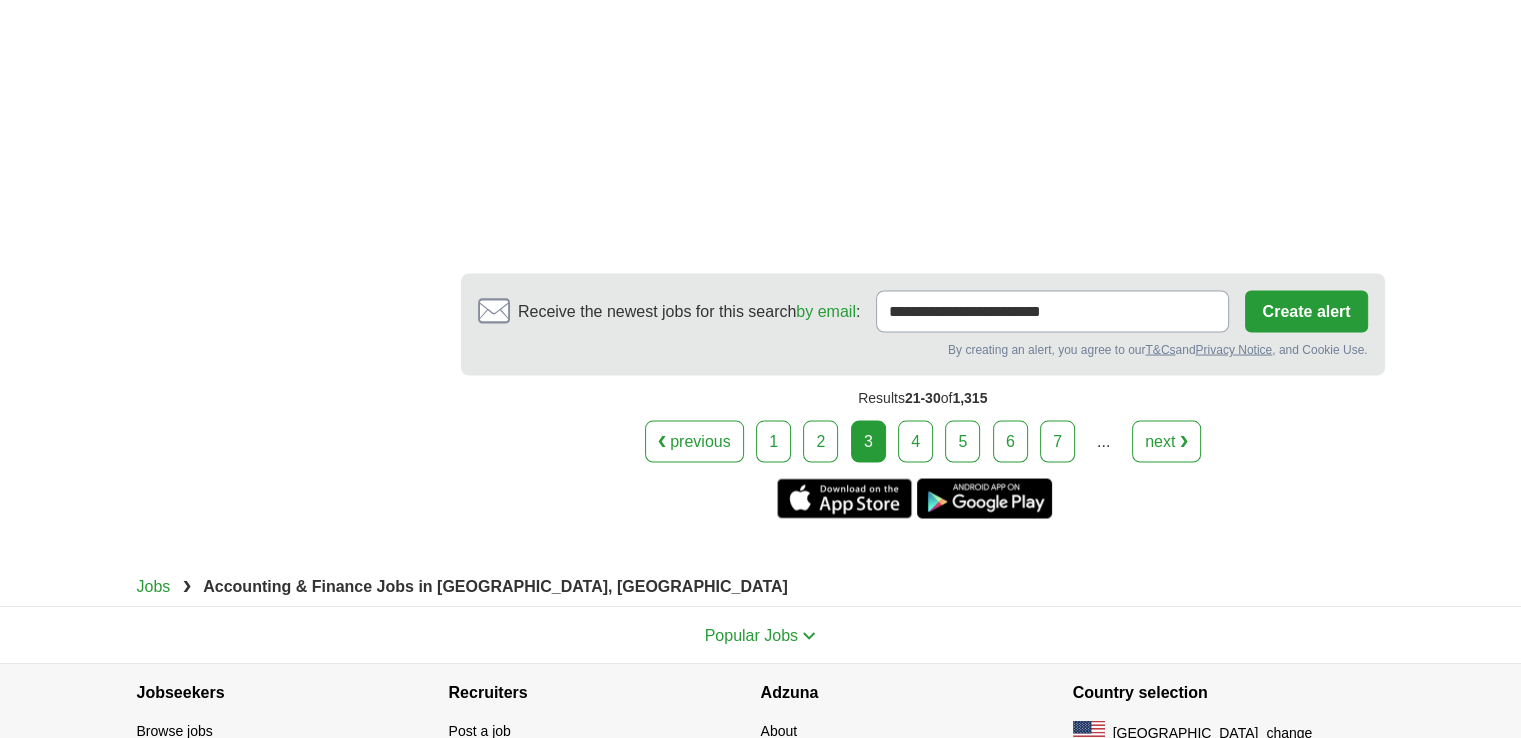 click on "4" at bounding box center [915, 441] 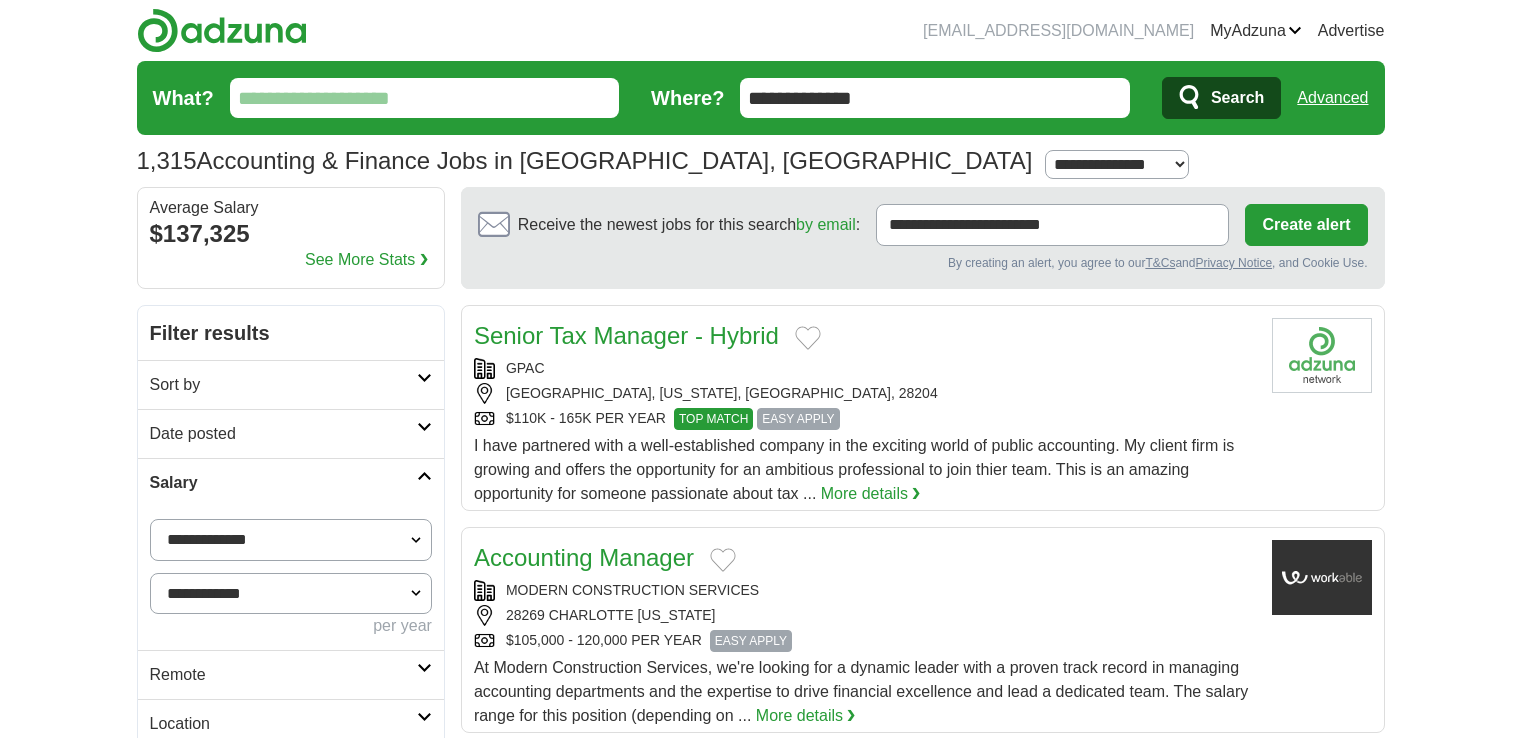 scroll, scrollTop: 0, scrollLeft: 0, axis: both 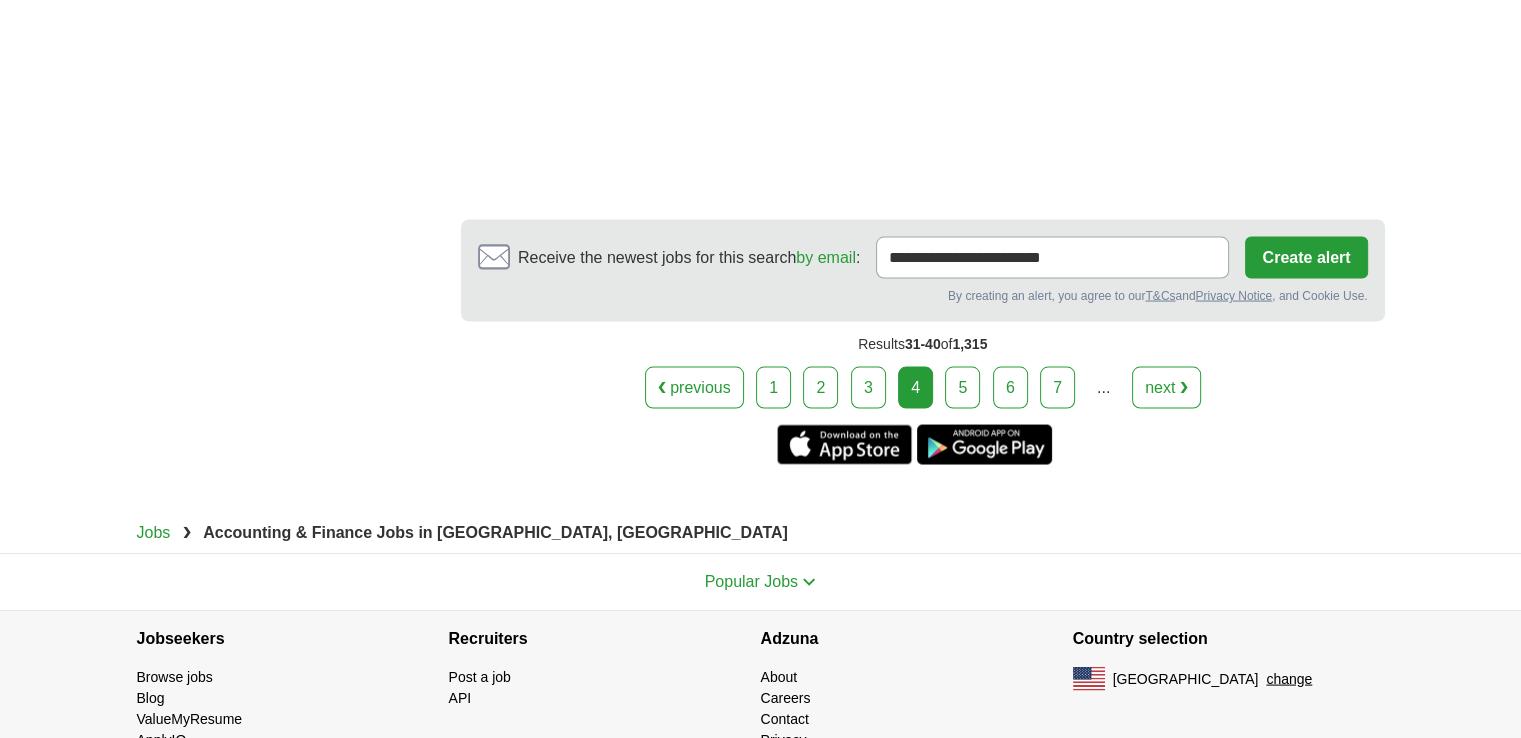 click on "5" at bounding box center (962, 388) 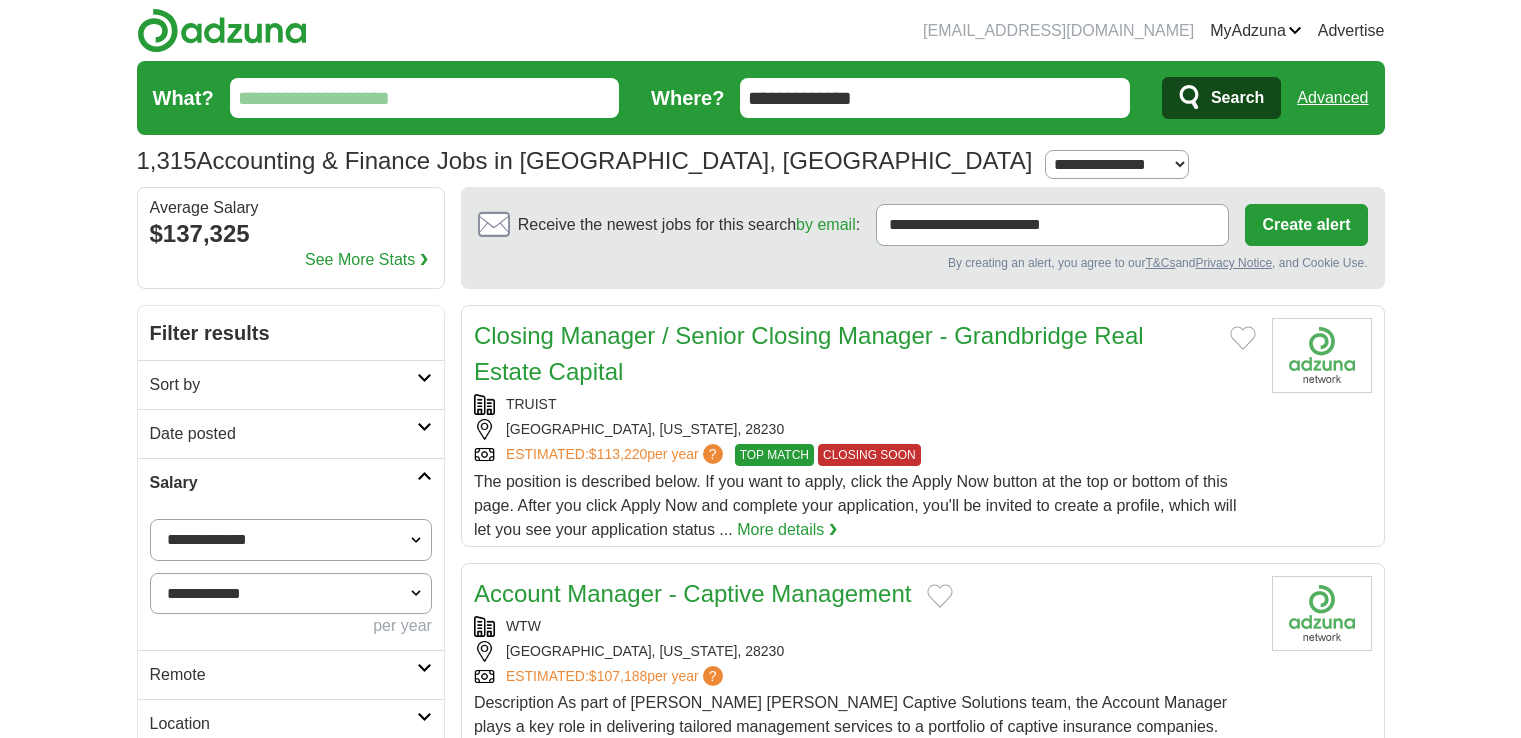 scroll, scrollTop: 0, scrollLeft: 0, axis: both 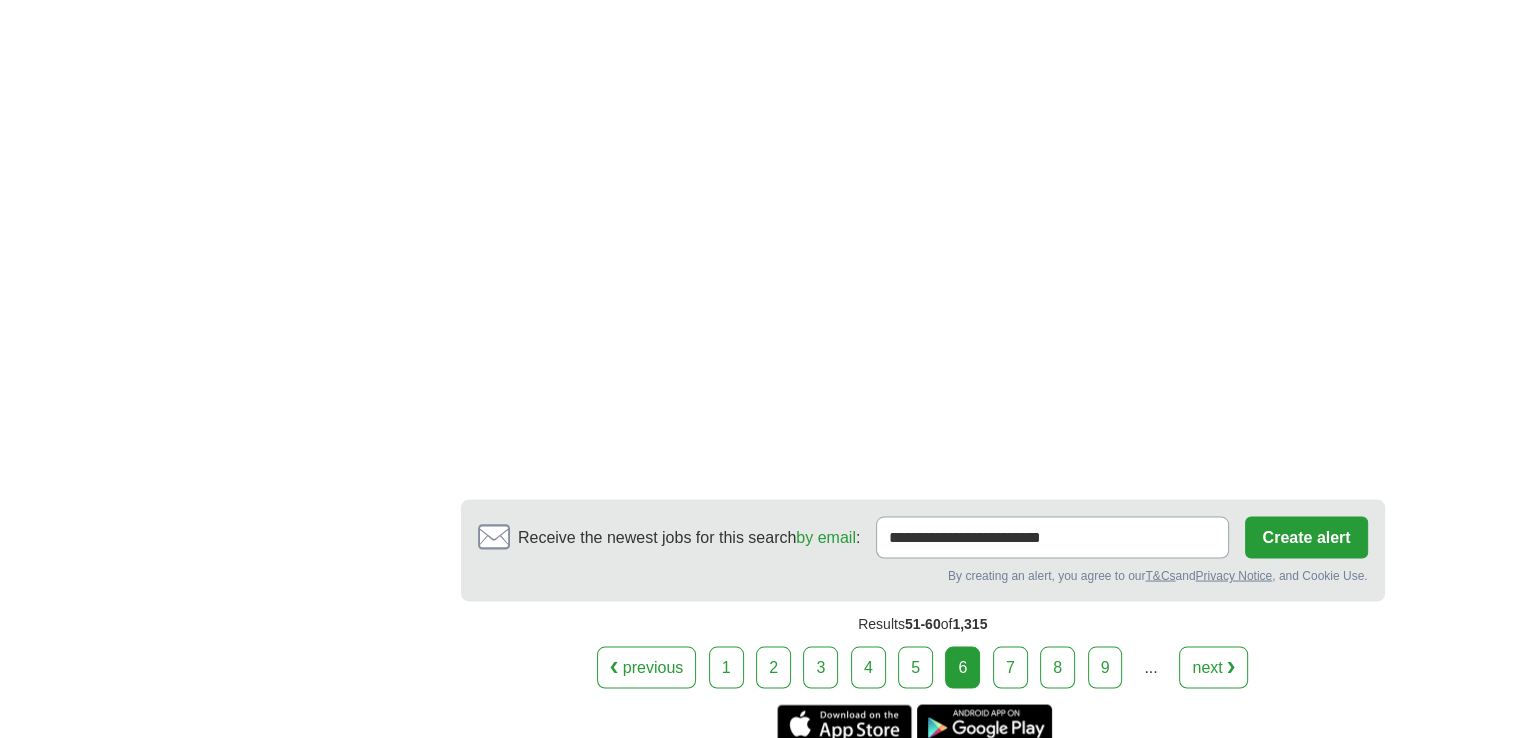 click on "7" at bounding box center [1010, 667] 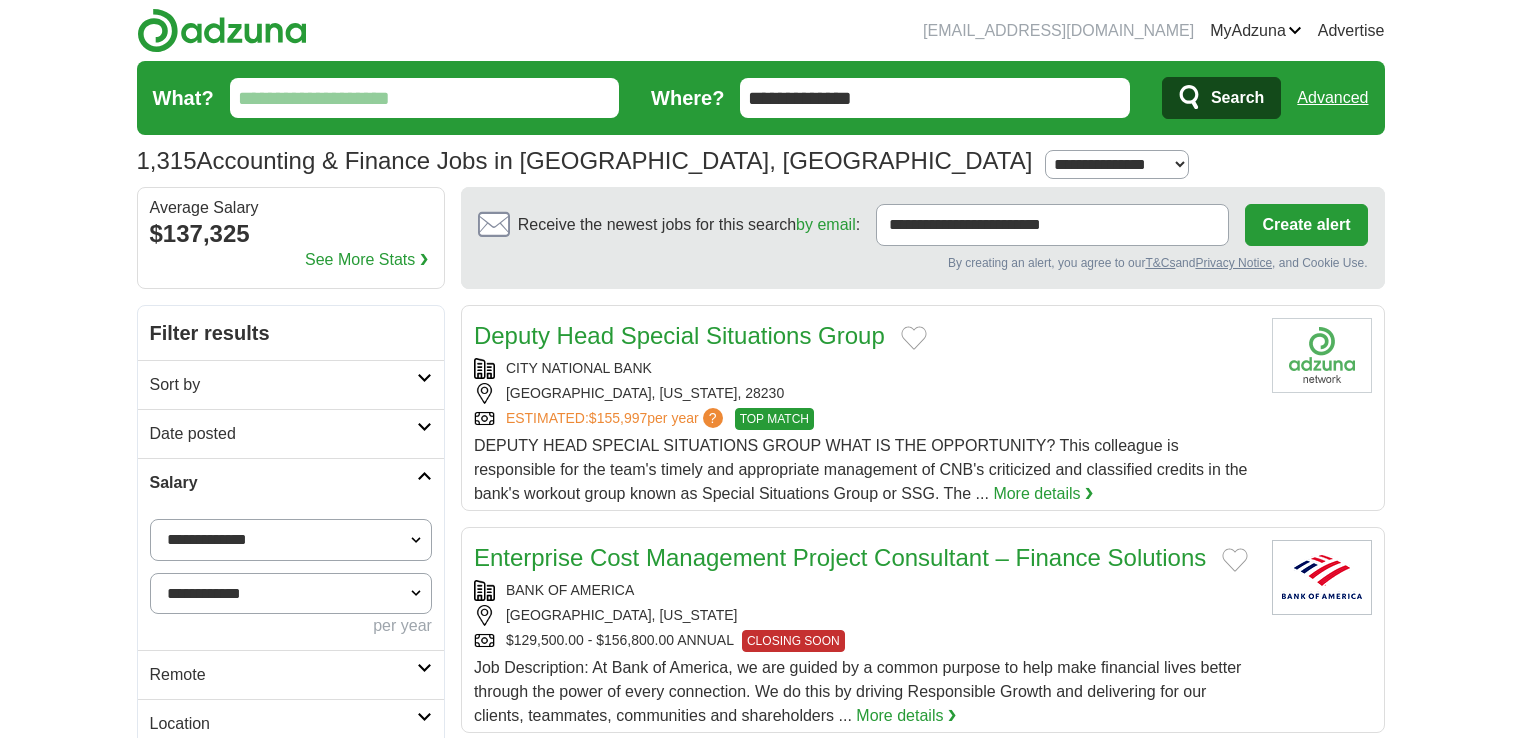 scroll, scrollTop: 0, scrollLeft: 0, axis: both 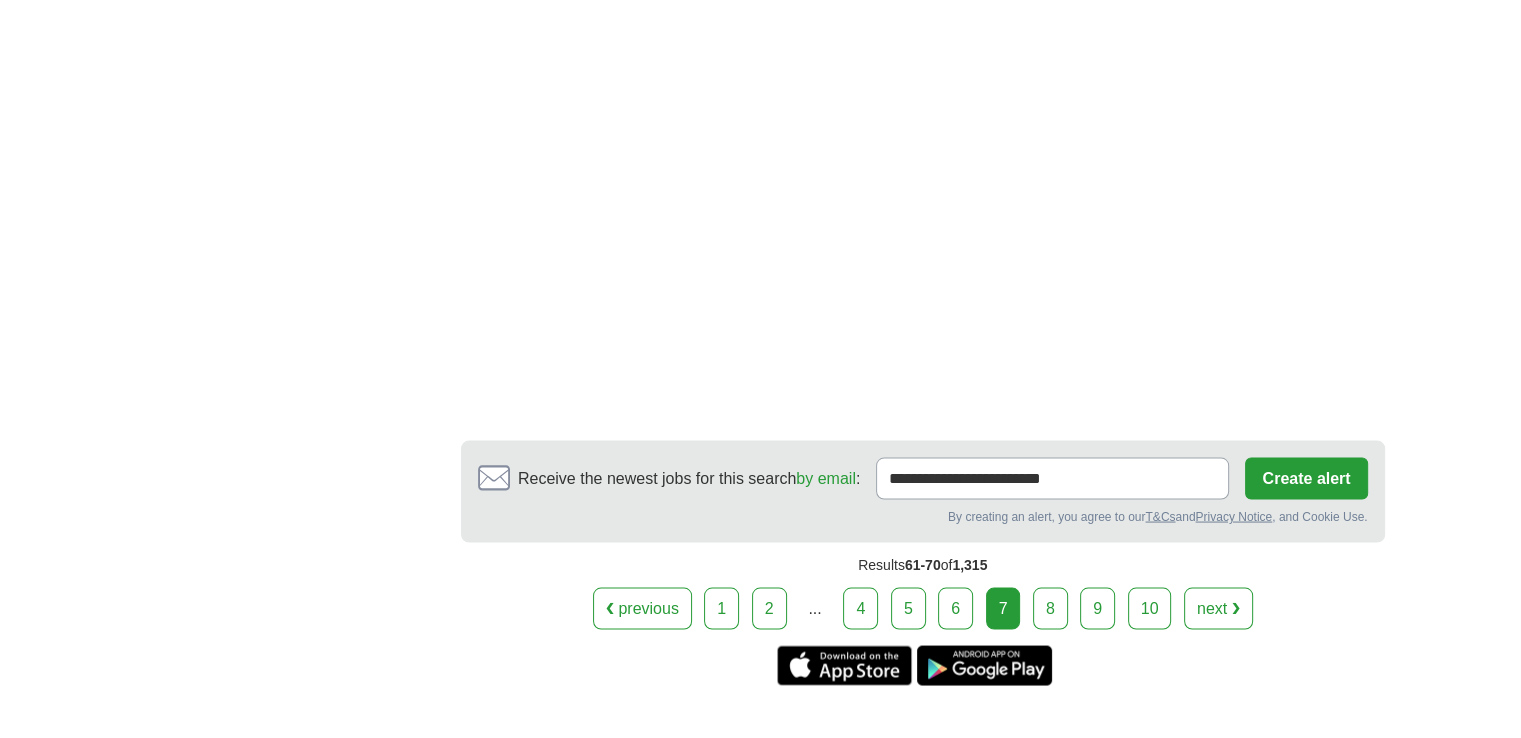 click on "8" at bounding box center (1050, 608) 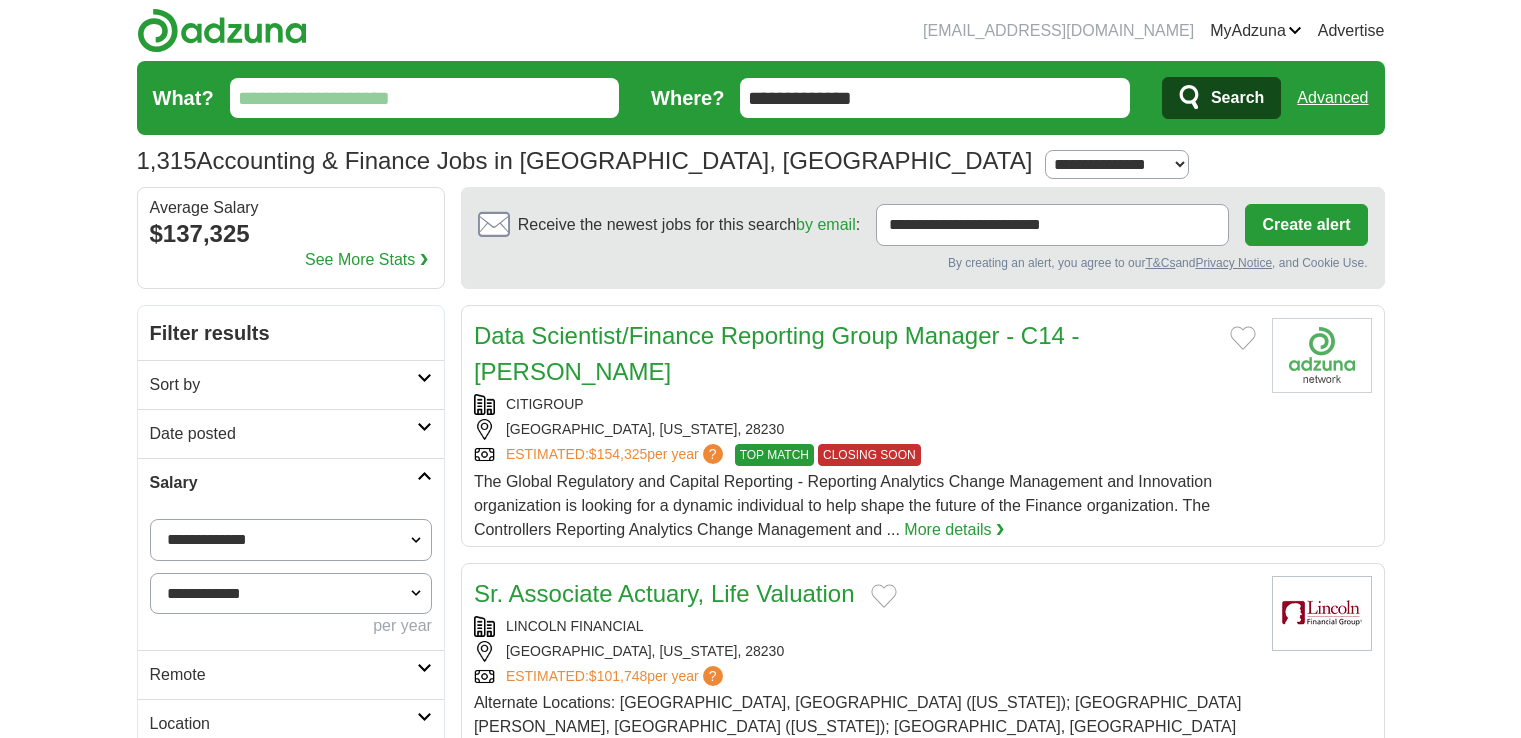 scroll, scrollTop: 0, scrollLeft: 0, axis: both 